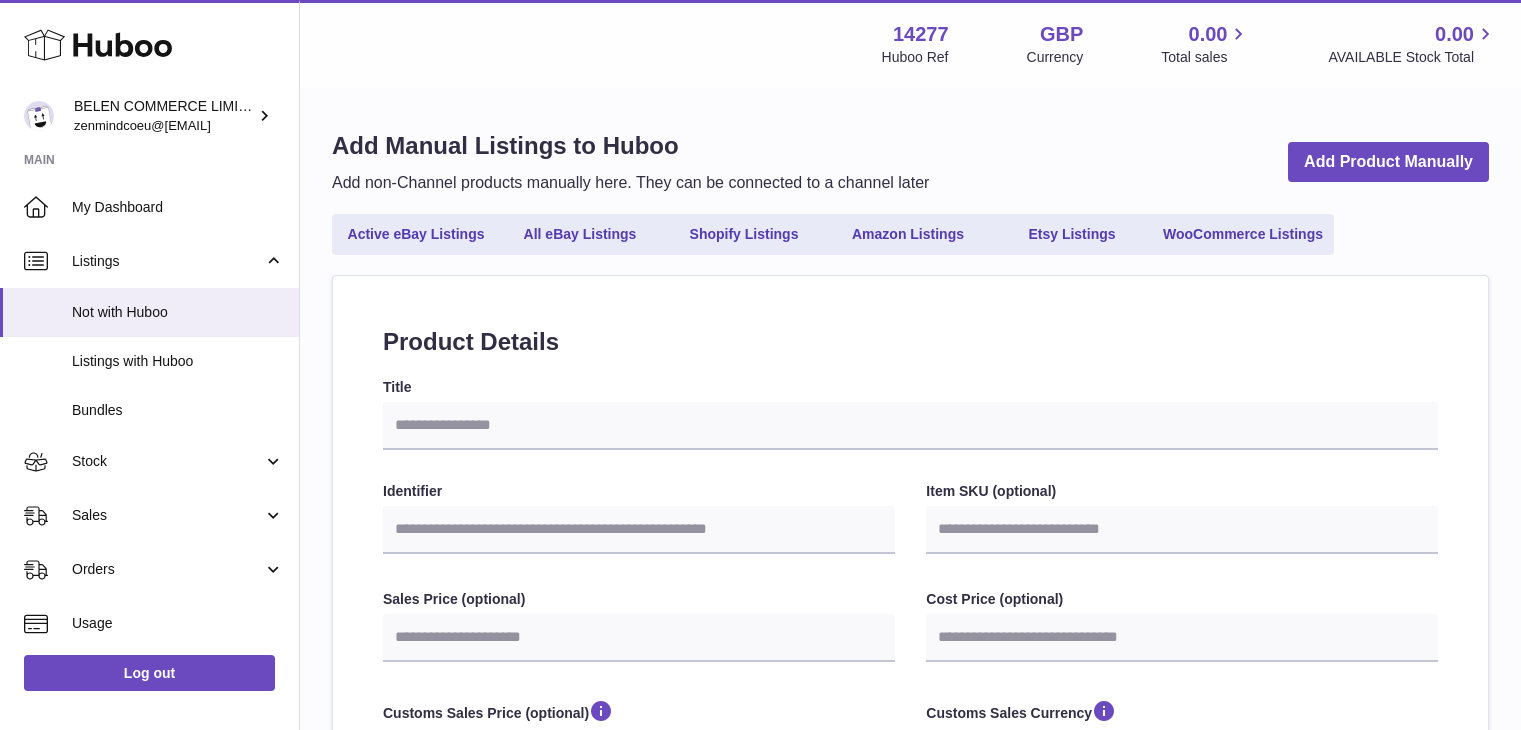 select 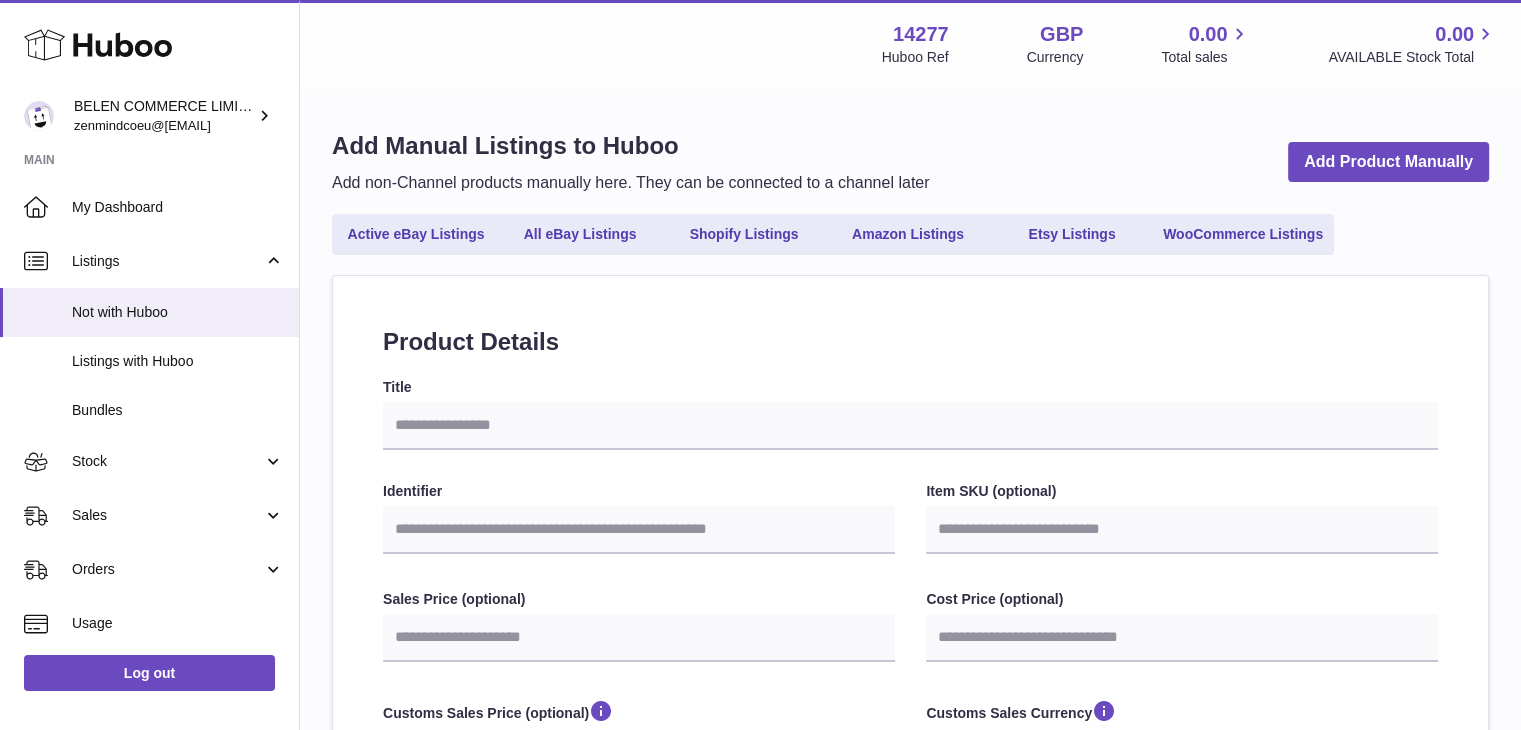 scroll, scrollTop: 0, scrollLeft: 0, axis: both 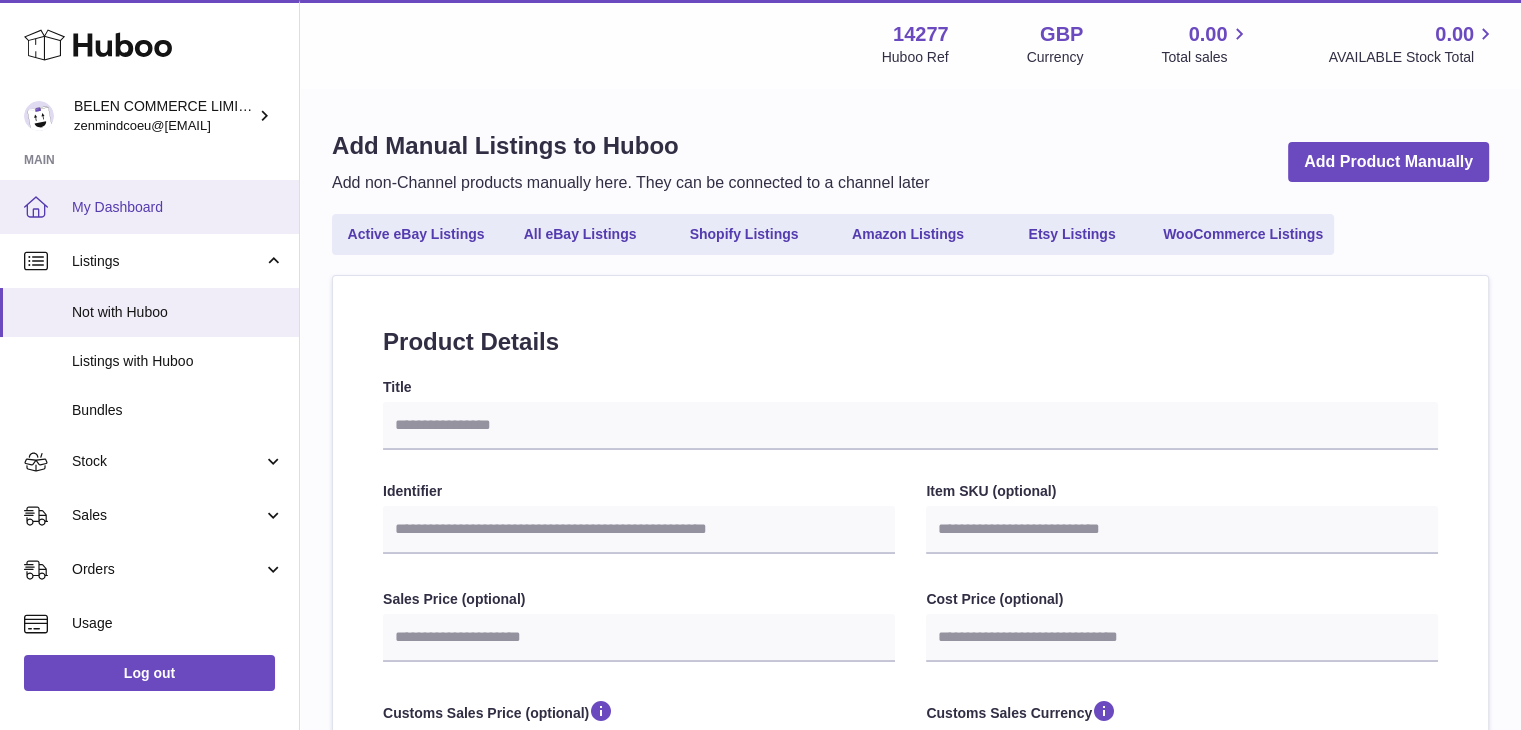 click on "My Dashboard" at bounding box center [149, 207] 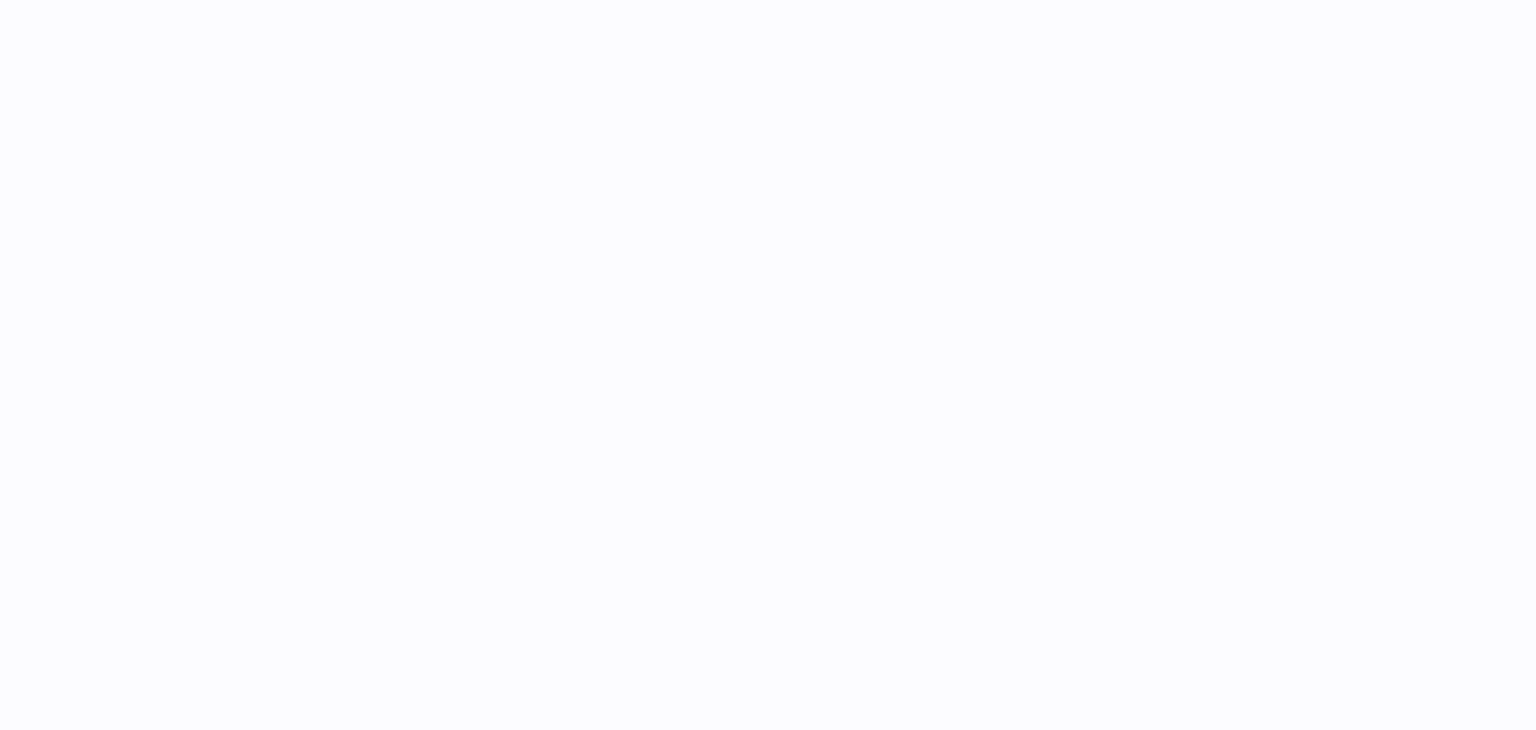 scroll, scrollTop: 0, scrollLeft: 0, axis: both 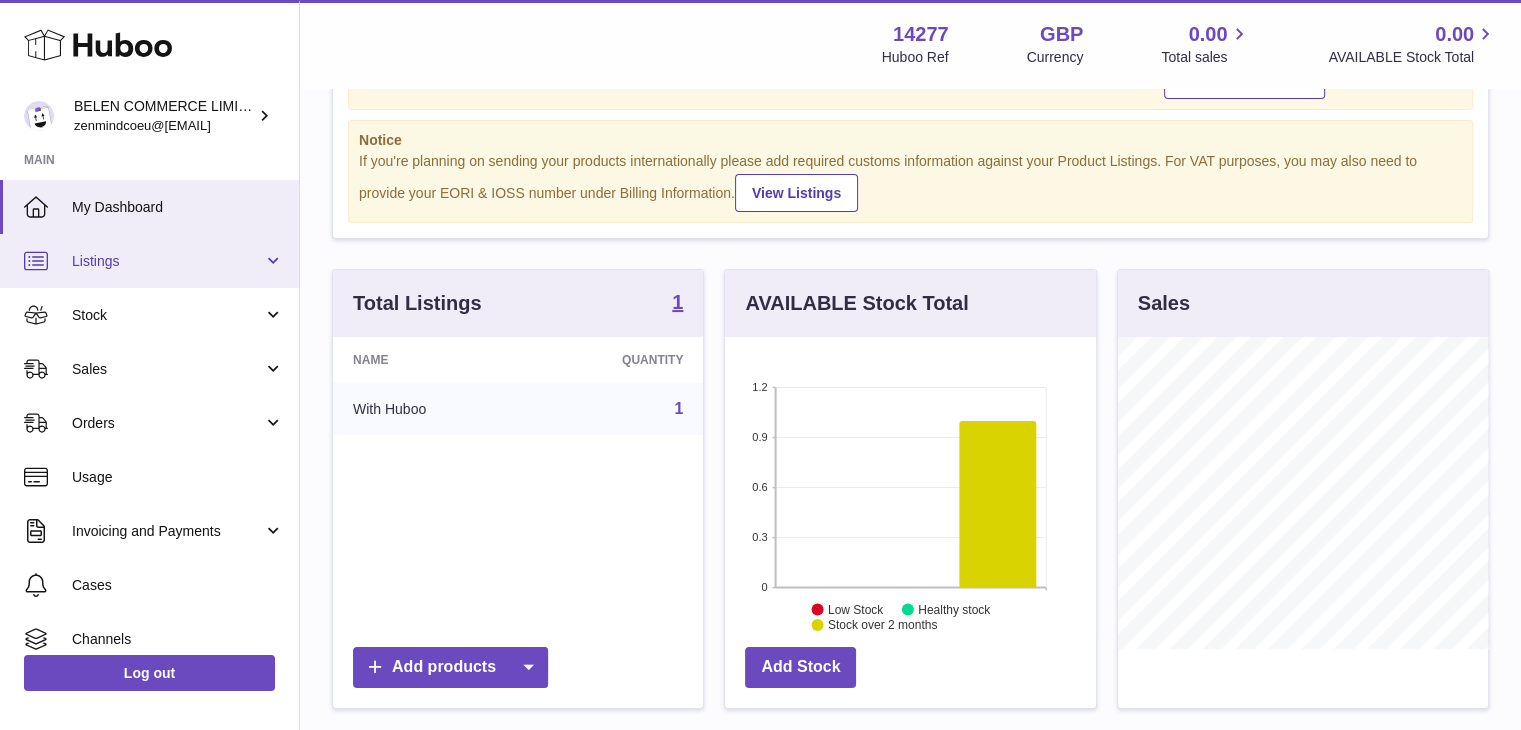 click on "Listings" at bounding box center (149, 261) 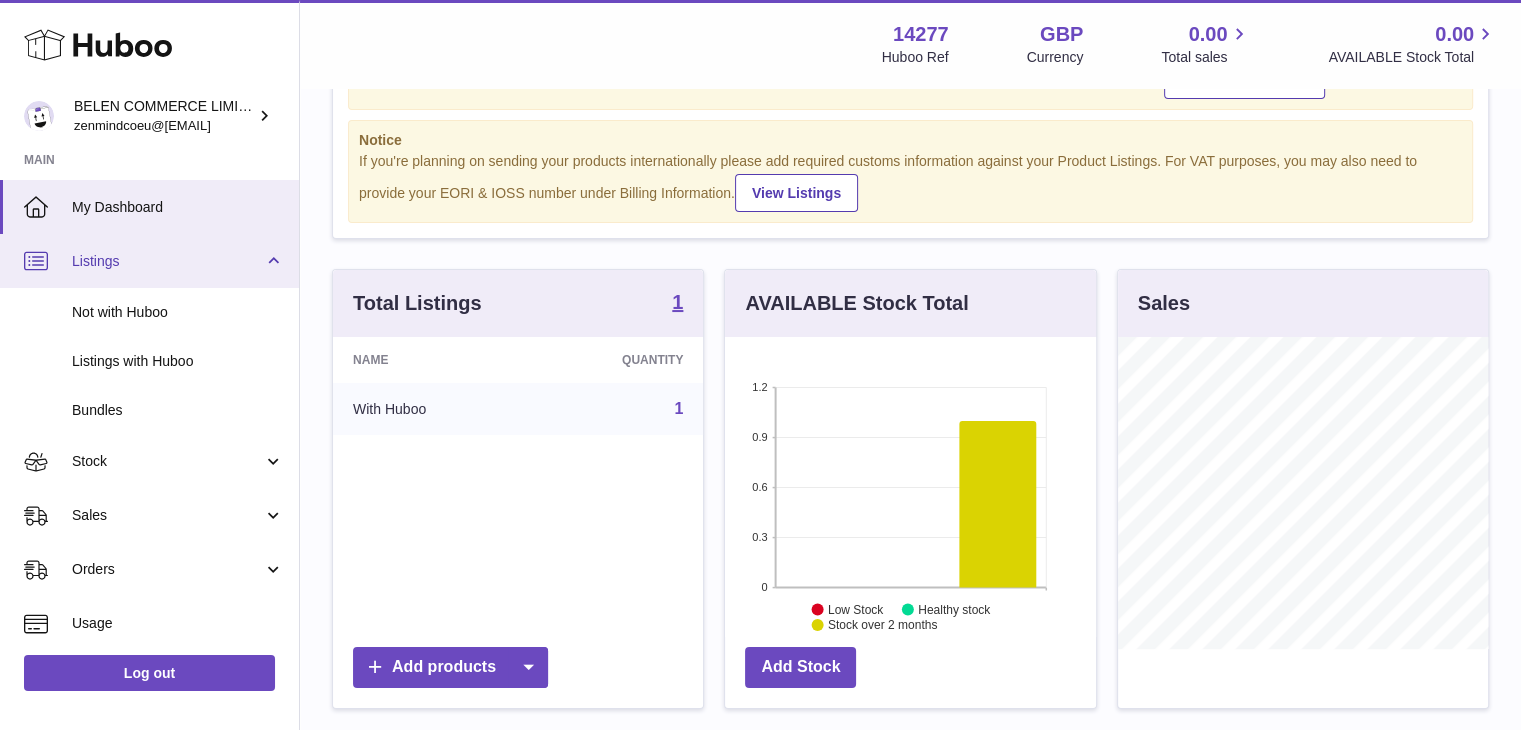 click on "Listings" at bounding box center [167, 261] 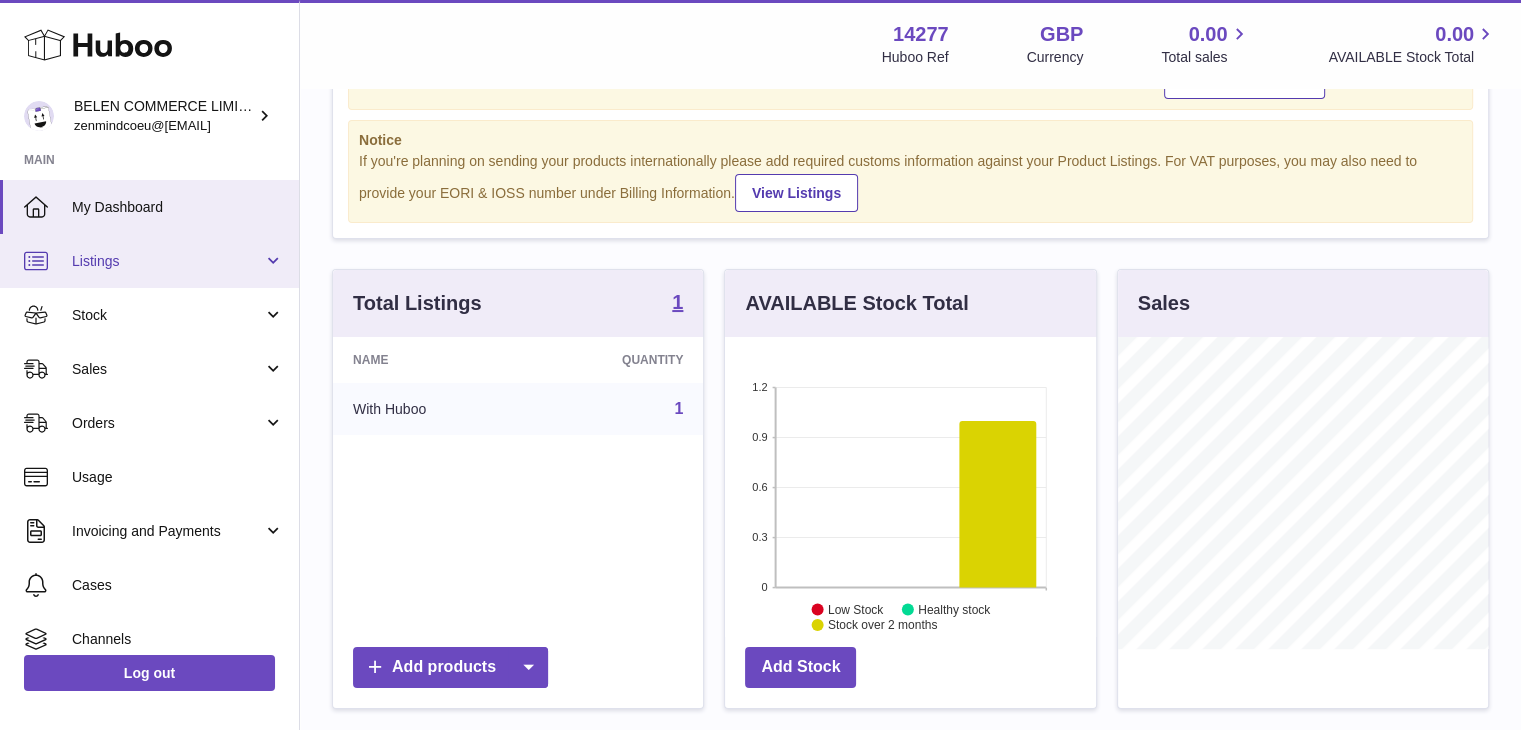 click on "Listings" at bounding box center [167, 261] 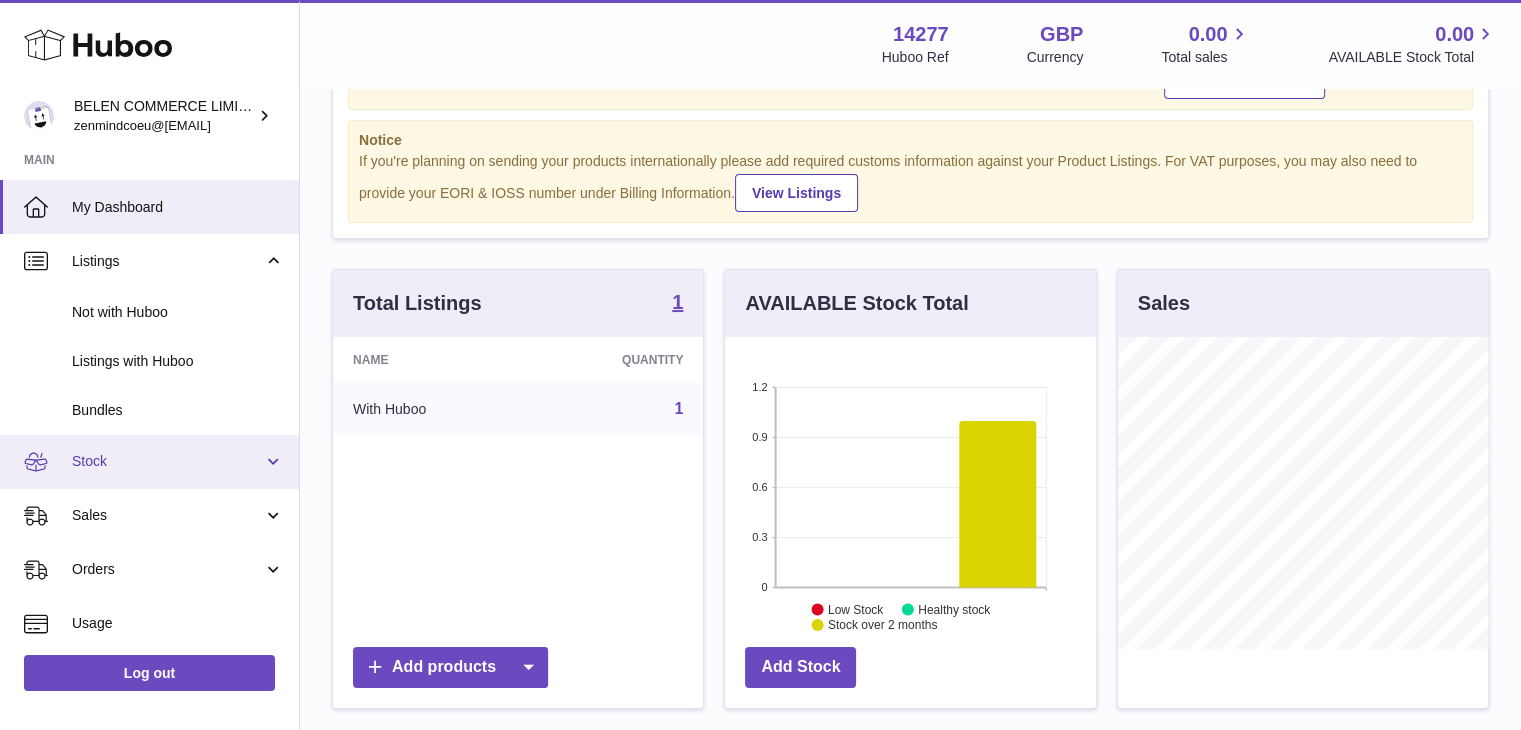 click on "Stock" at bounding box center (167, 461) 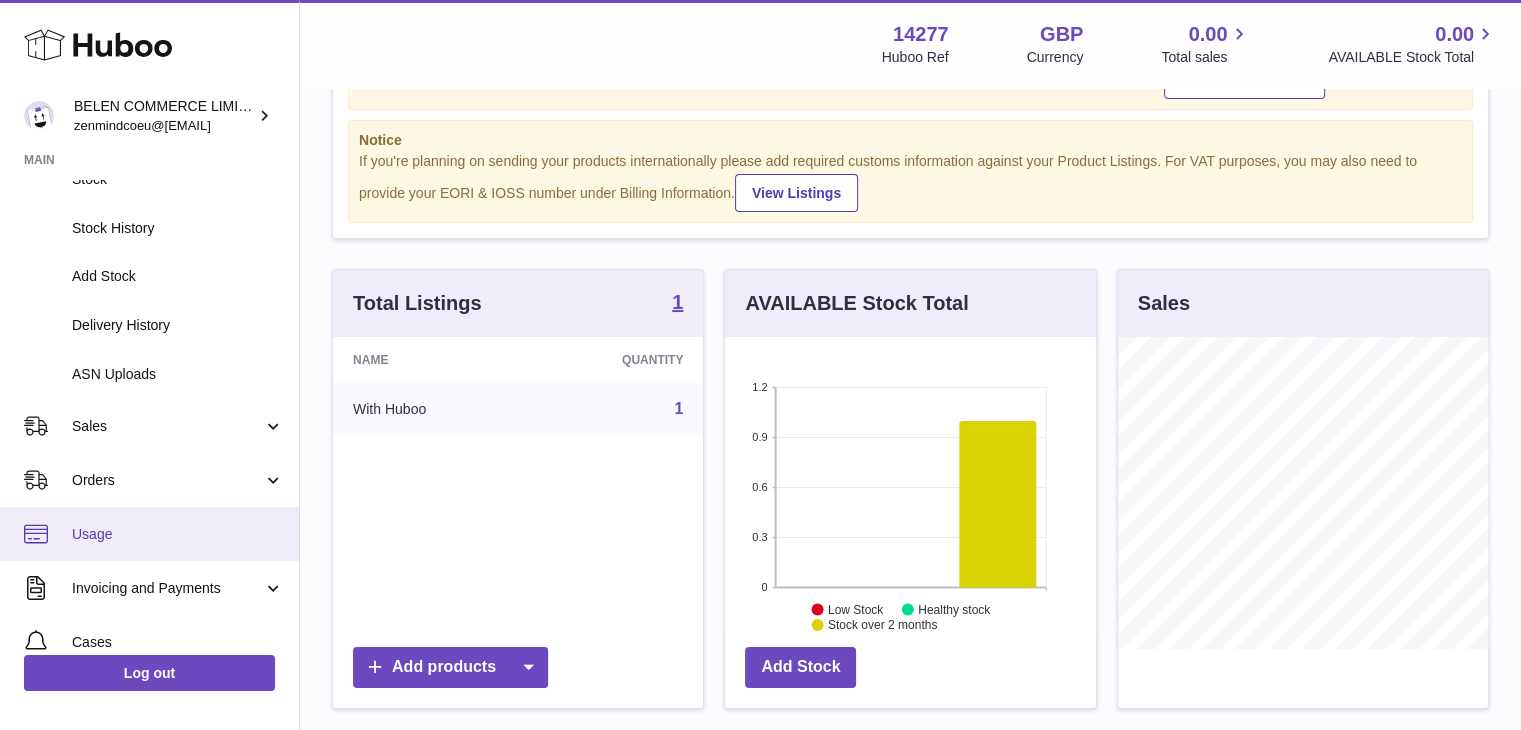 scroll, scrollTop: 346, scrollLeft: 0, axis: vertical 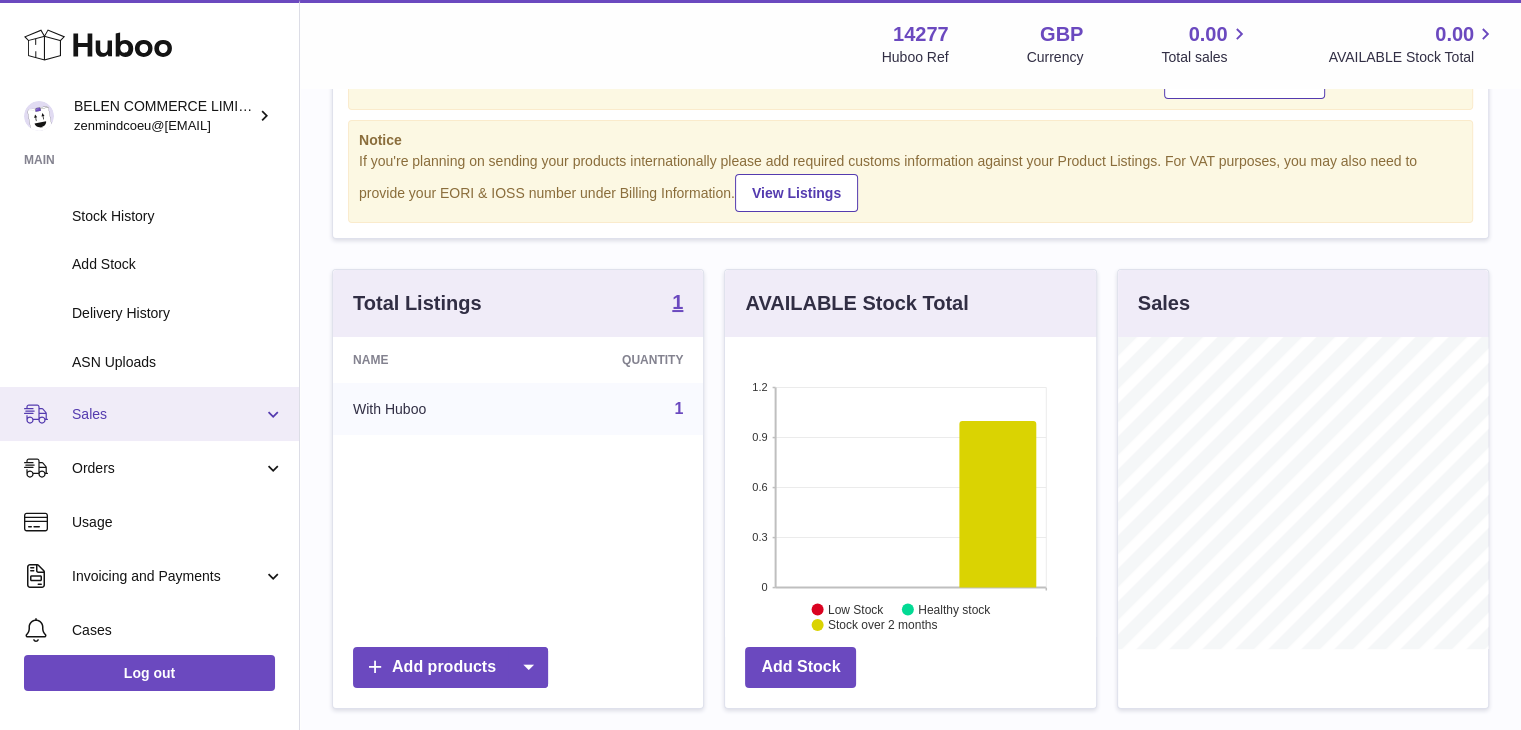 click on "Sales" at bounding box center (149, 414) 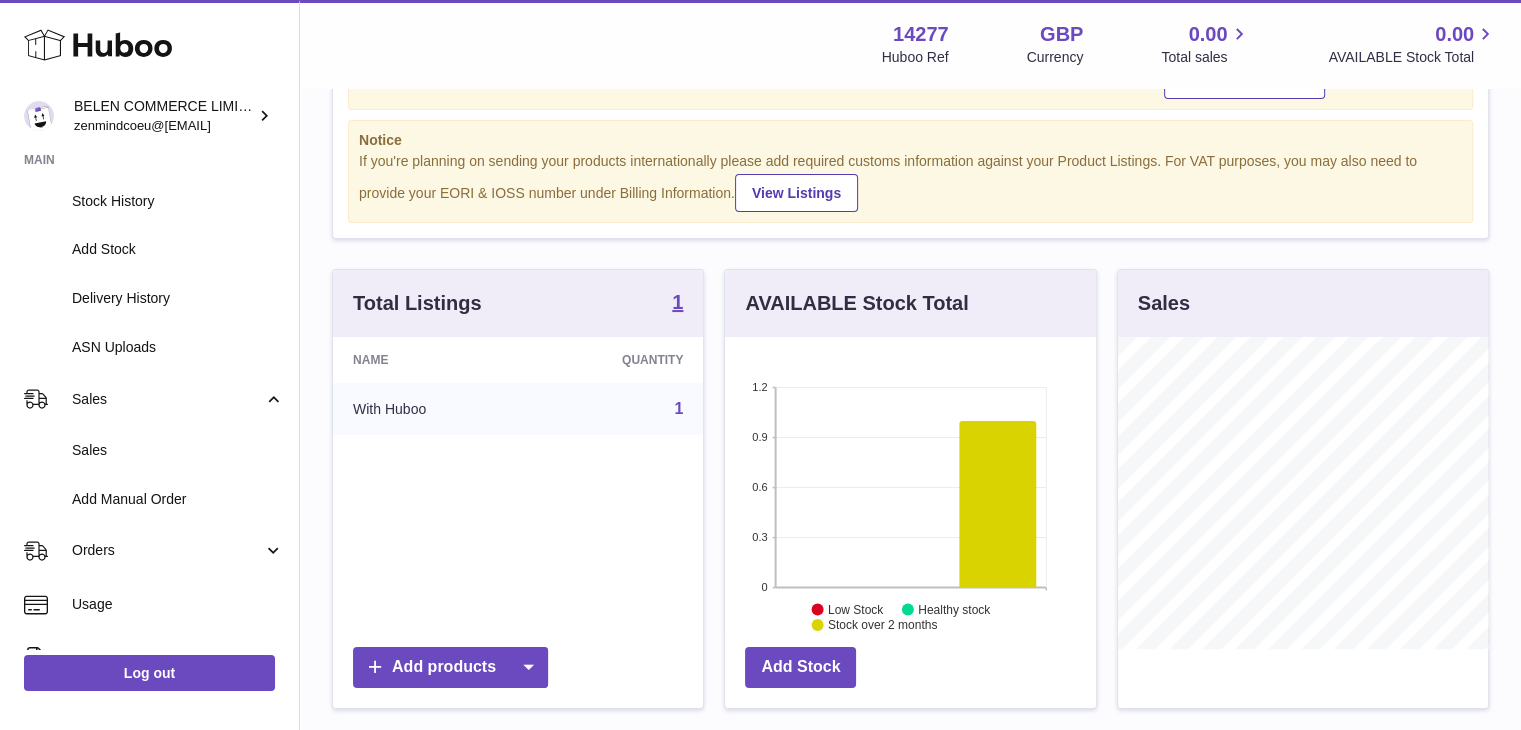 scroll, scrollTop: 333, scrollLeft: 0, axis: vertical 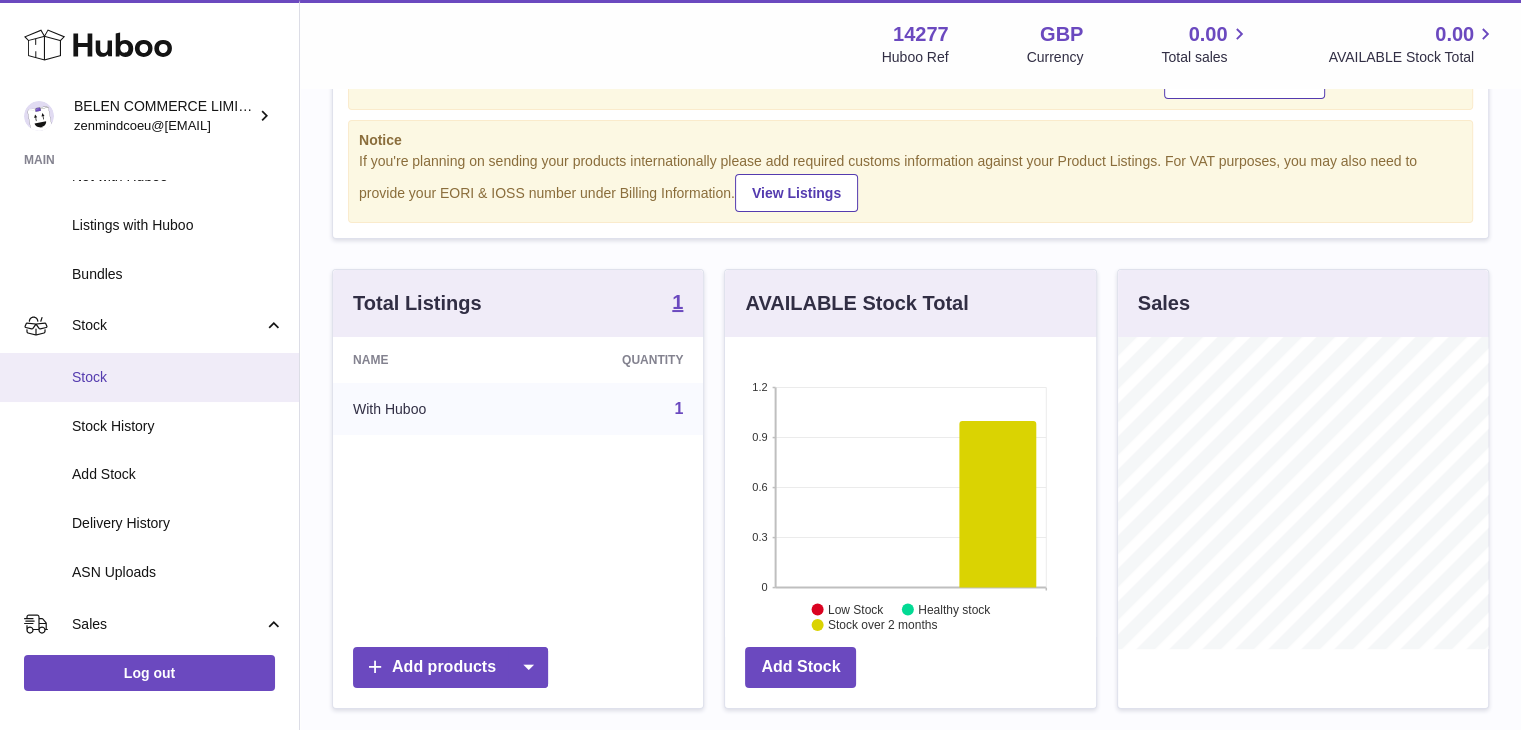 click on "Stock" at bounding box center (178, 377) 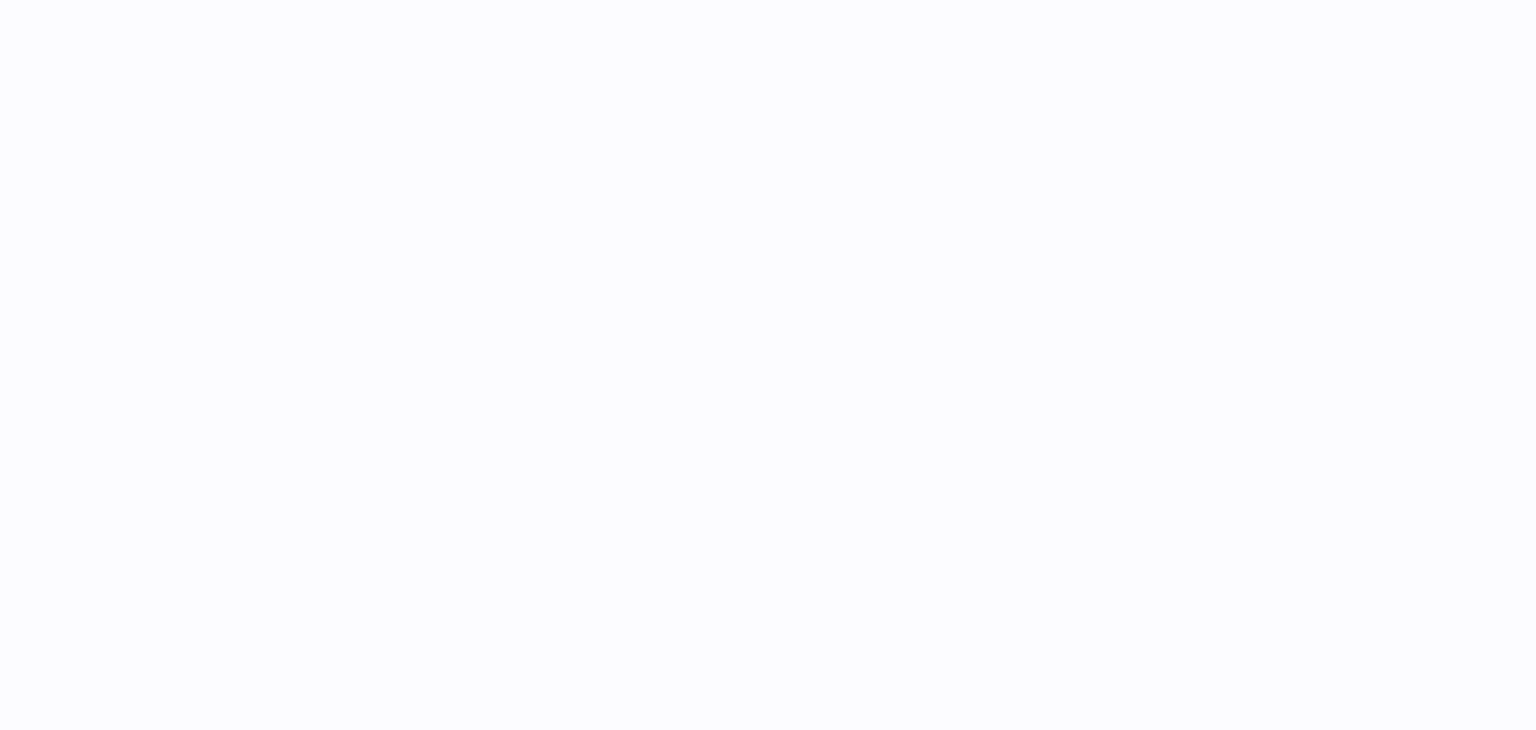 scroll, scrollTop: 0, scrollLeft: 0, axis: both 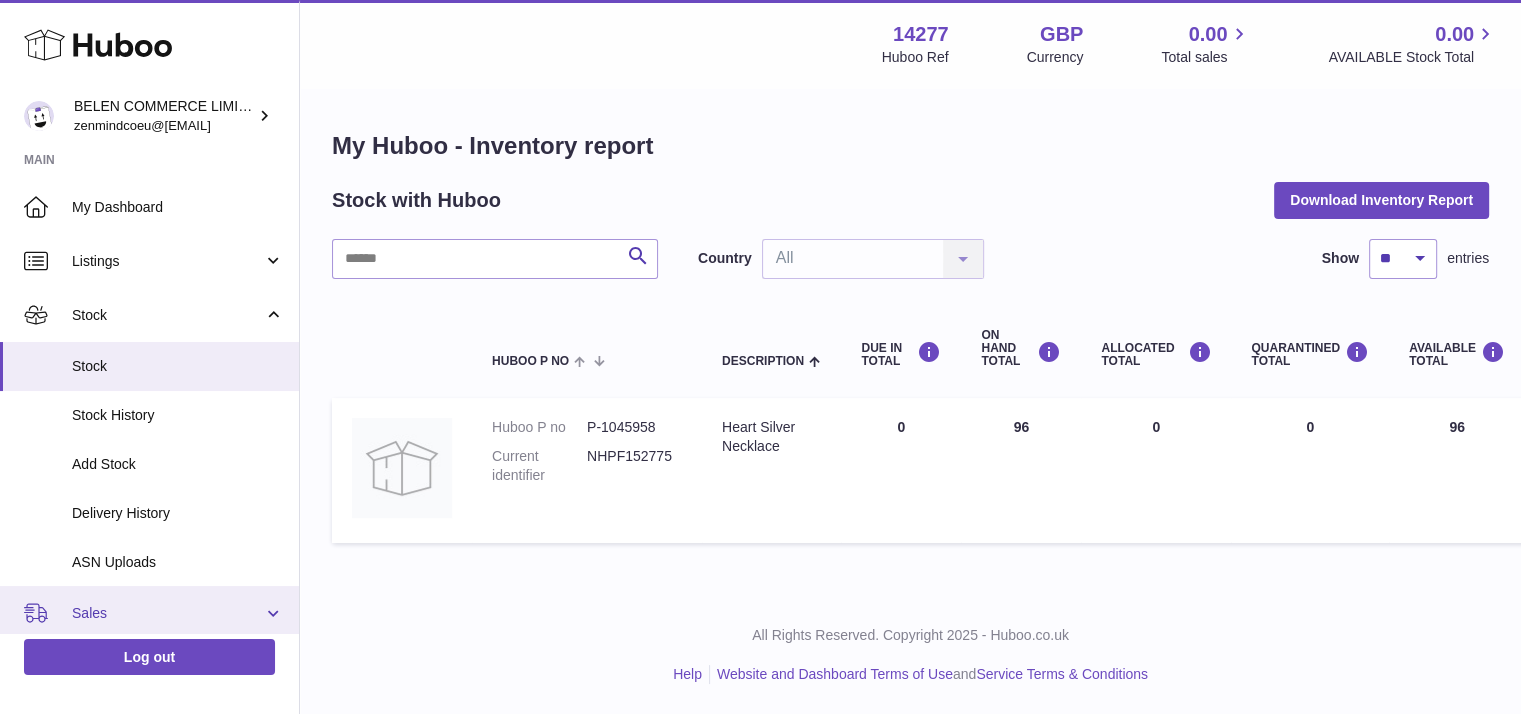 click on "Sales" at bounding box center (167, 613) 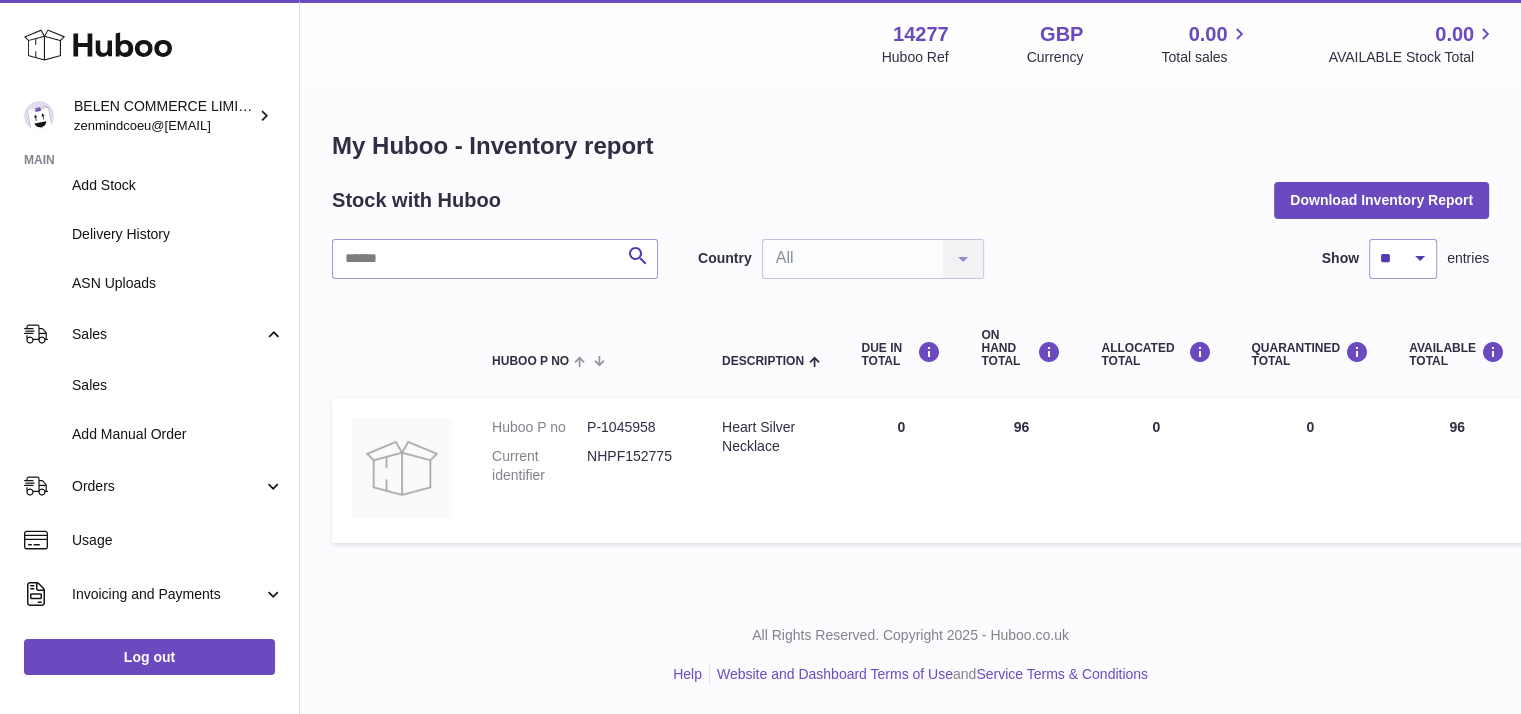 scroll, scrollTop: 283, scrollLeft: 0, axis: vertical 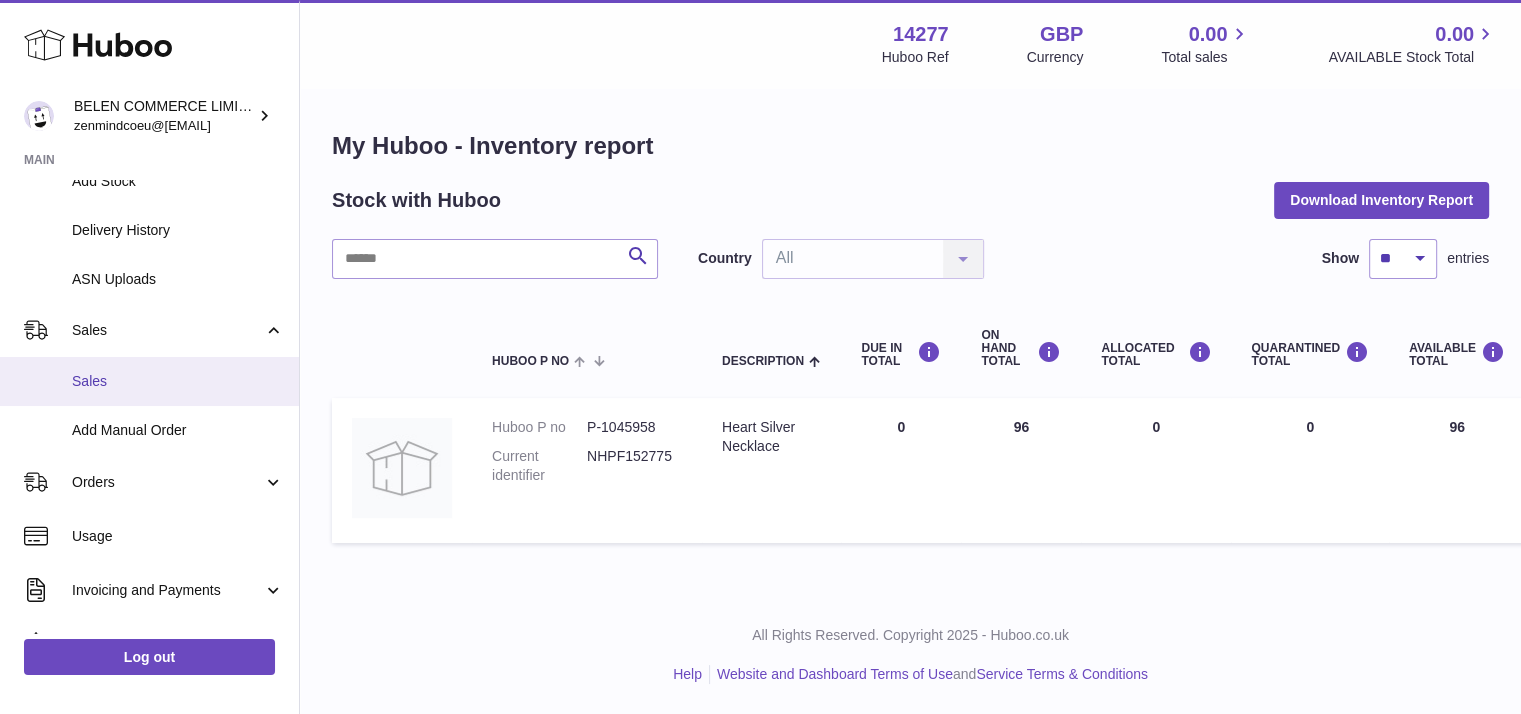 click on "Sales" at bounding box center [178, 381] 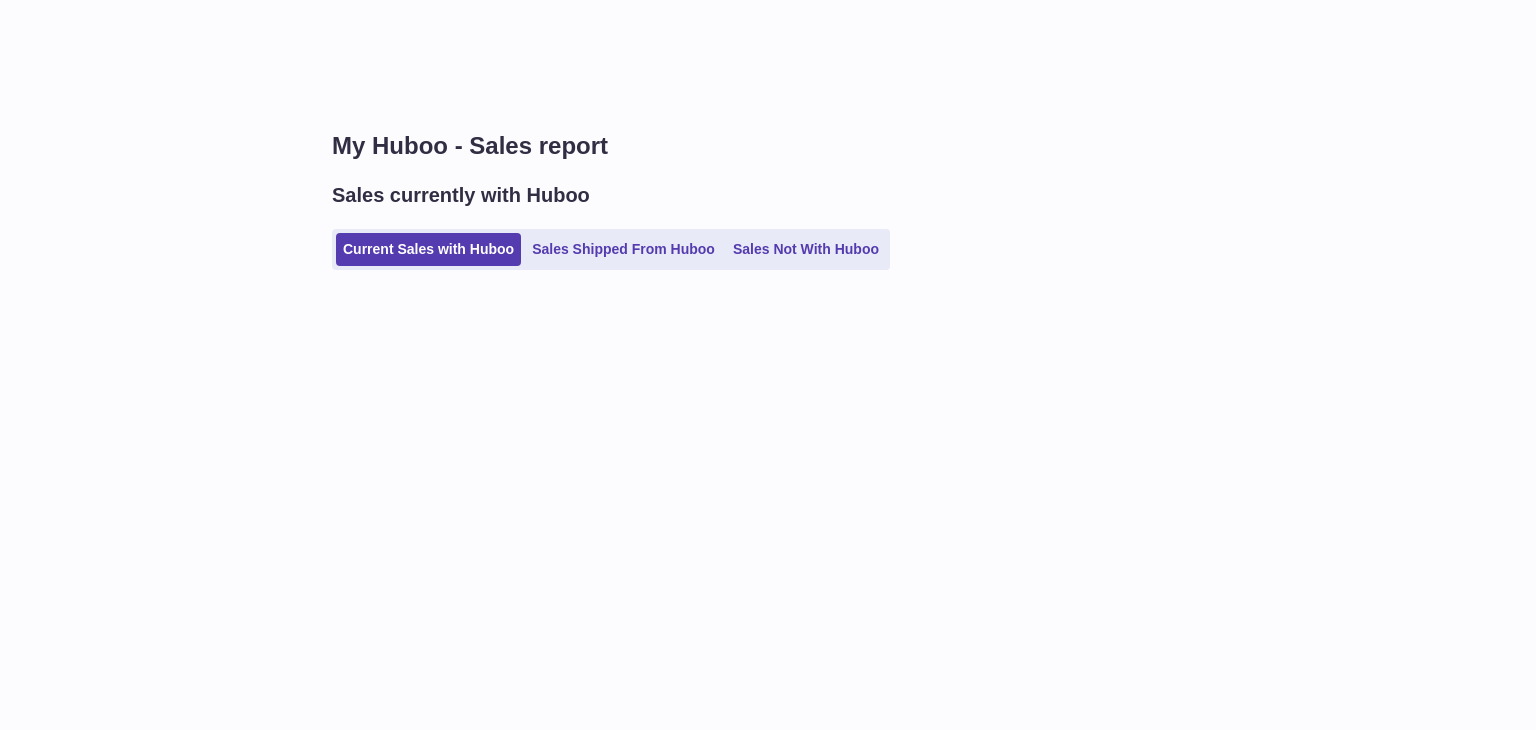 scroll, scrollTop: 0, scrollLeft: 0, axis: both 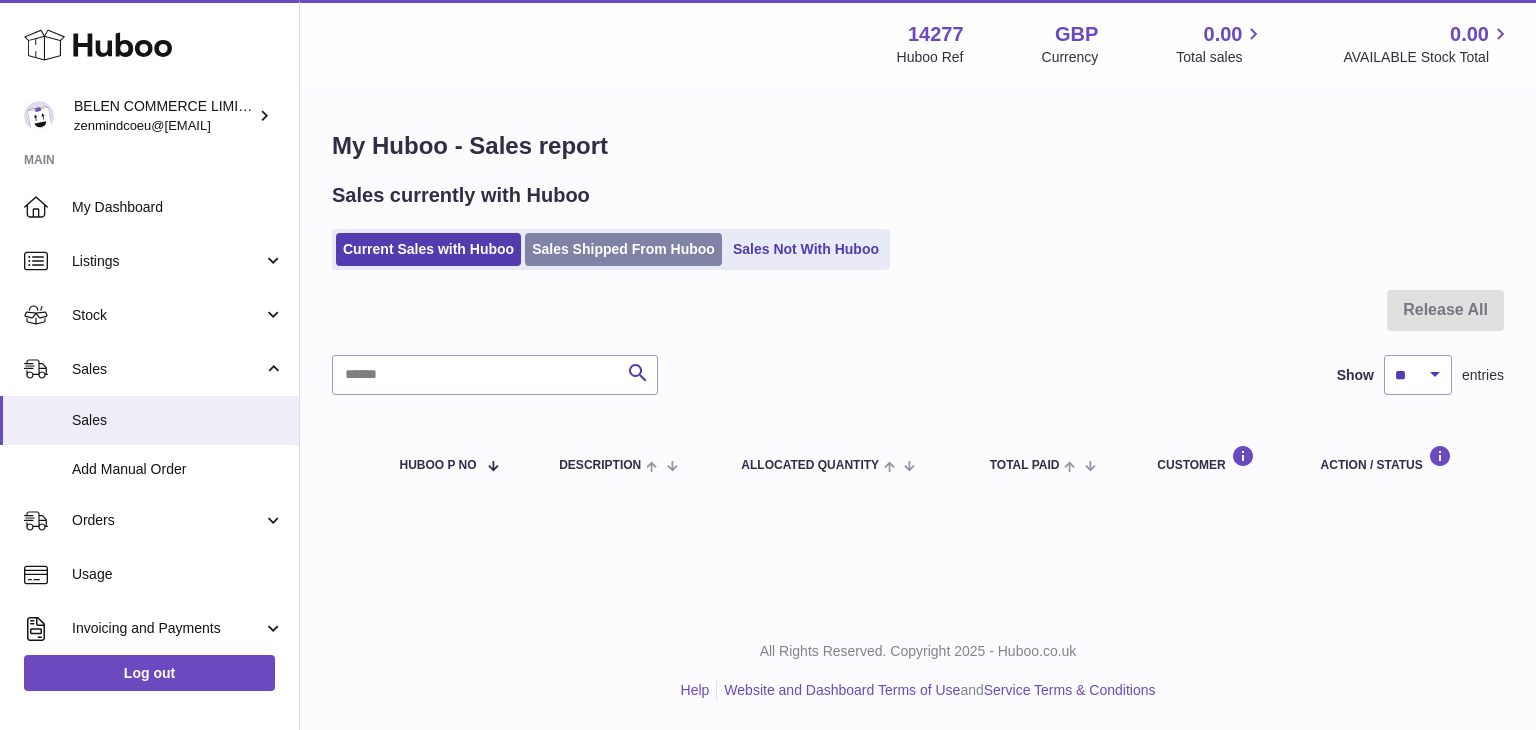click on "Sales Shipped From Huboo" at bounding box center (623, 249) 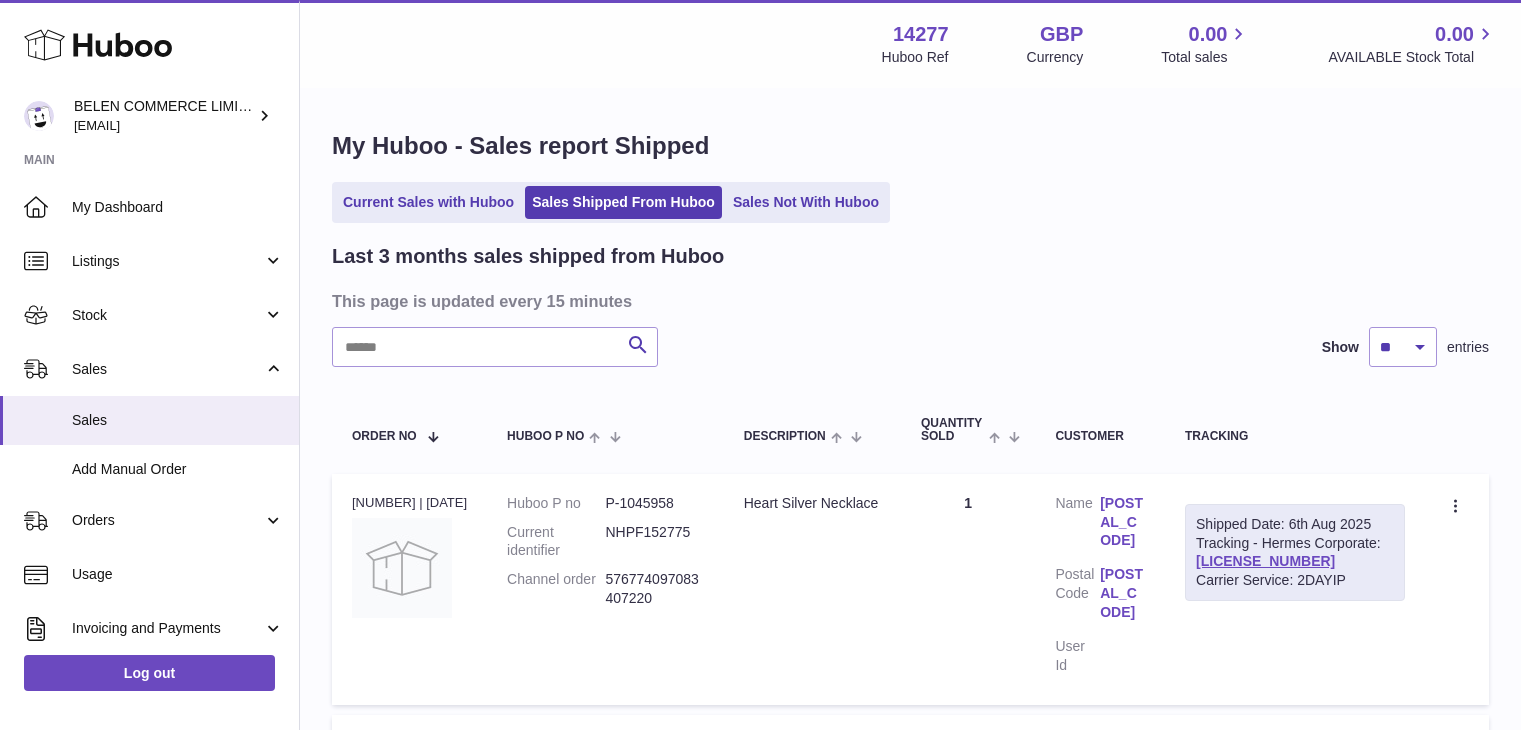 scroll, scrollTop: 0, scrollLeft: 0, axis: both 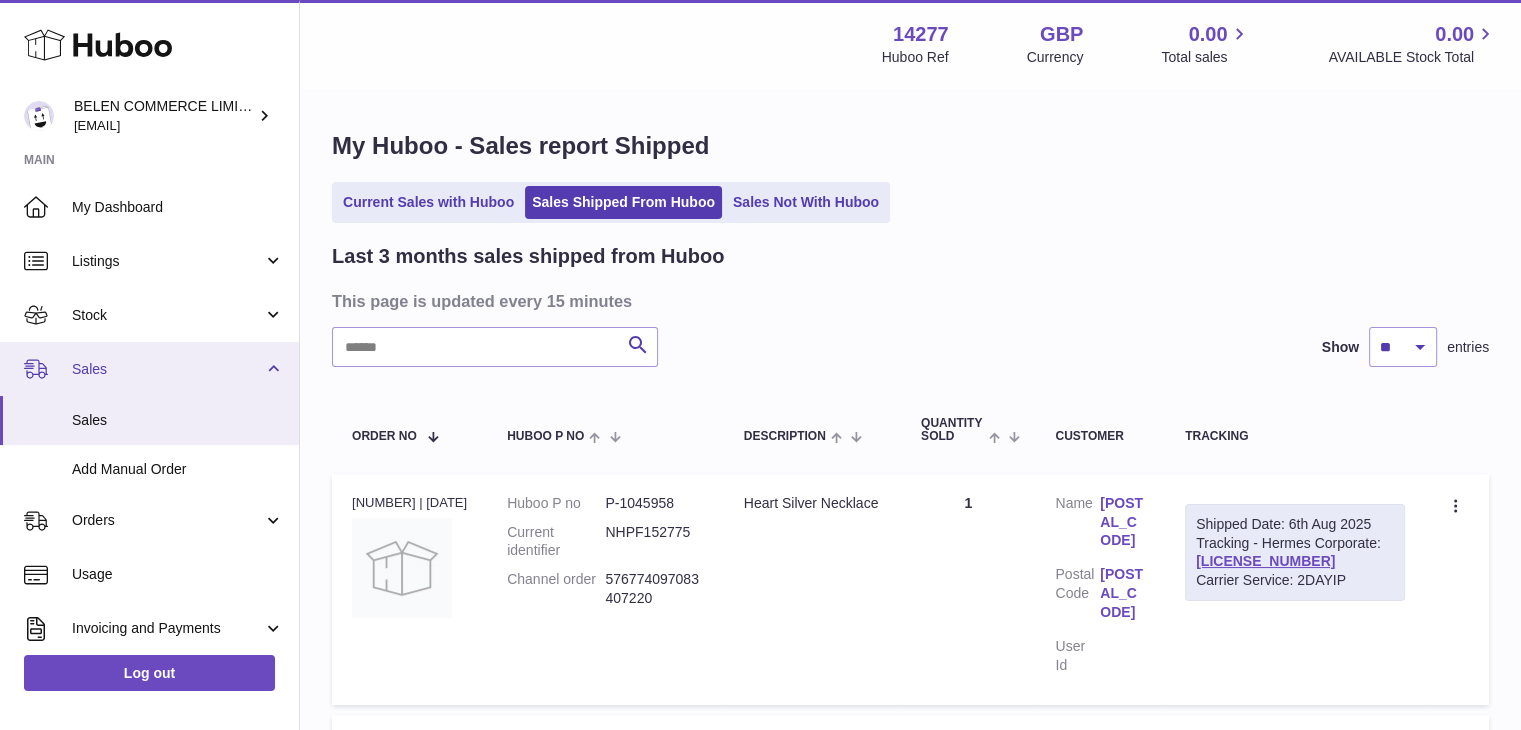 click on "Sales" at bounding box center [167, 369] 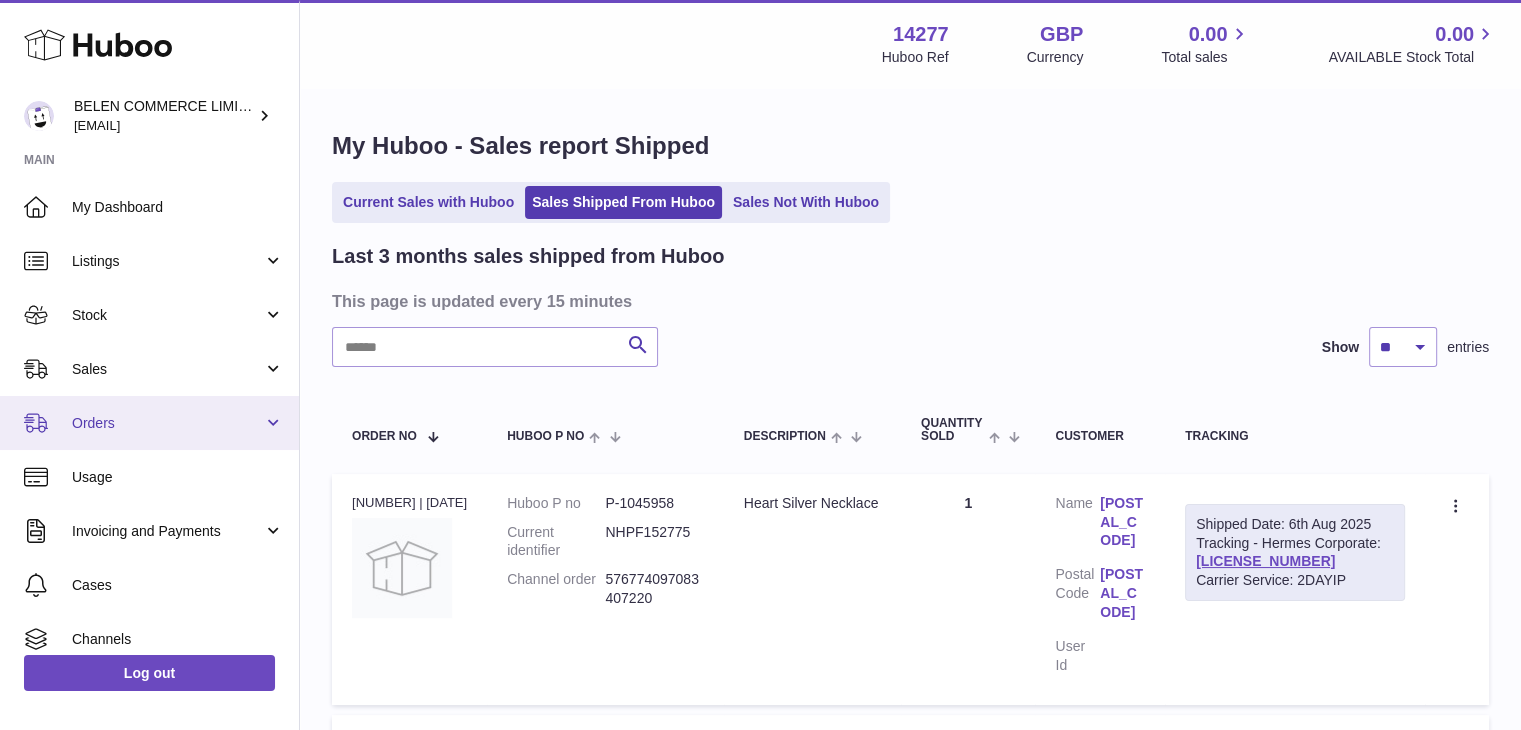 click on "Orders" at bounding box center (167, 423) 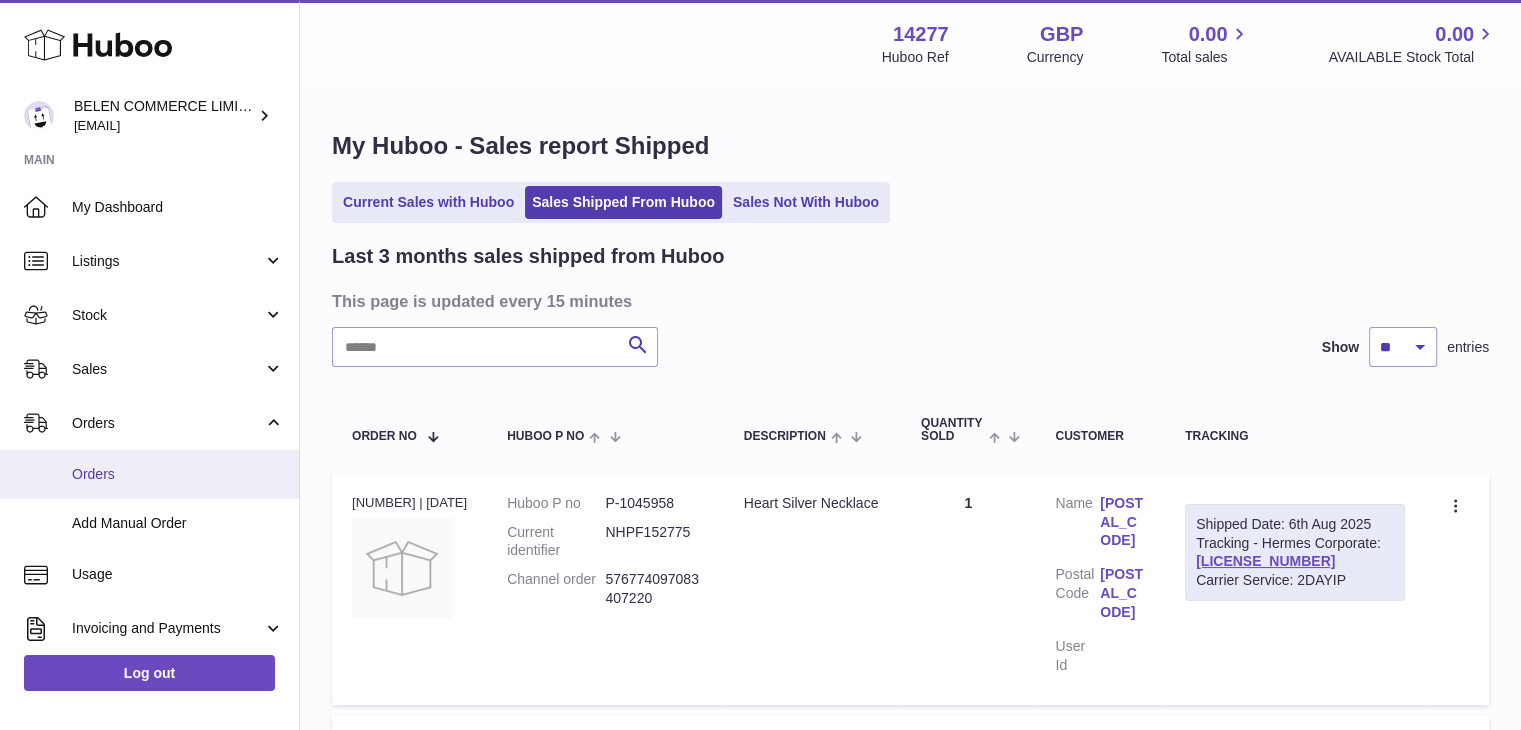 click on "Orders" at bounding box center (178, 474) 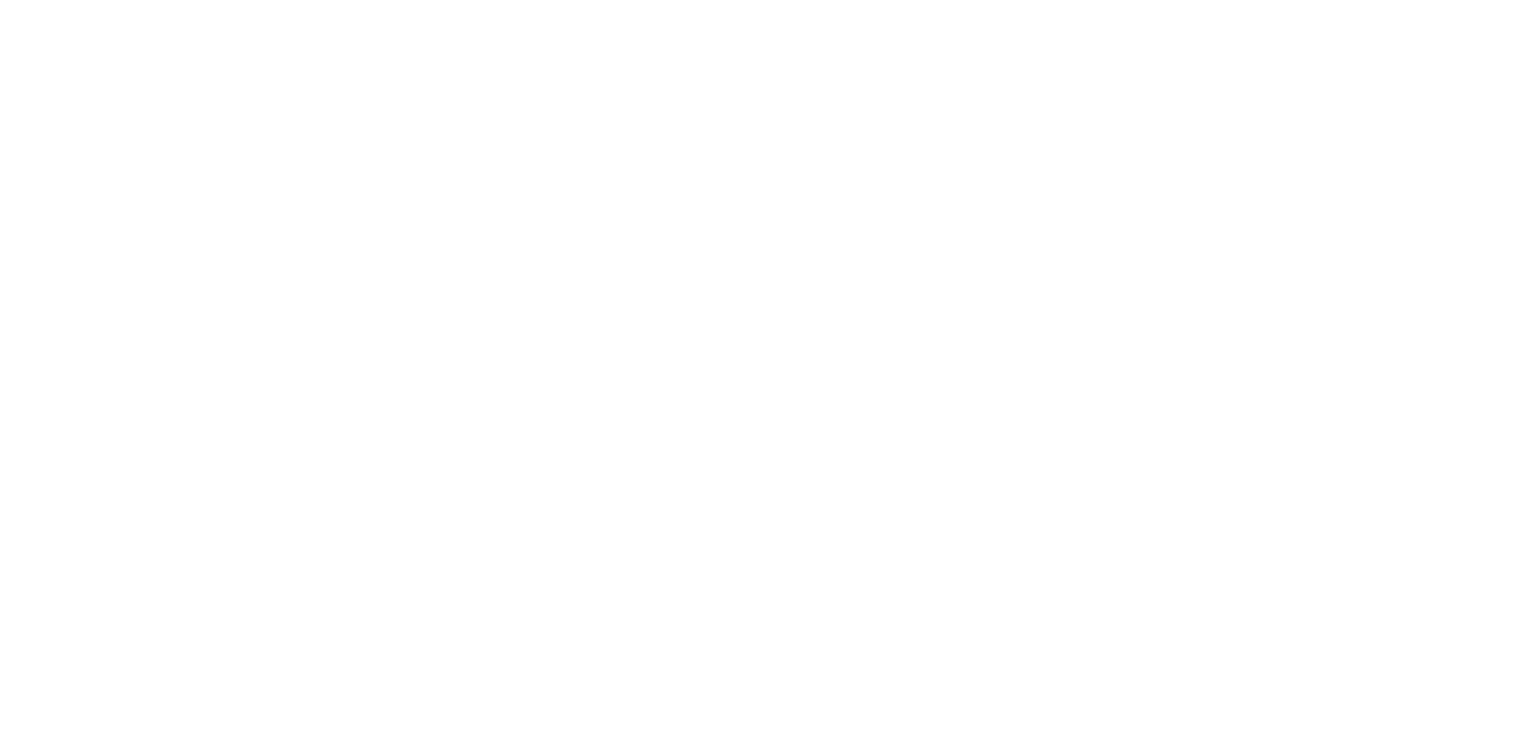 scroll, scrollTop: 0, scrollLeft: 0, axis: both 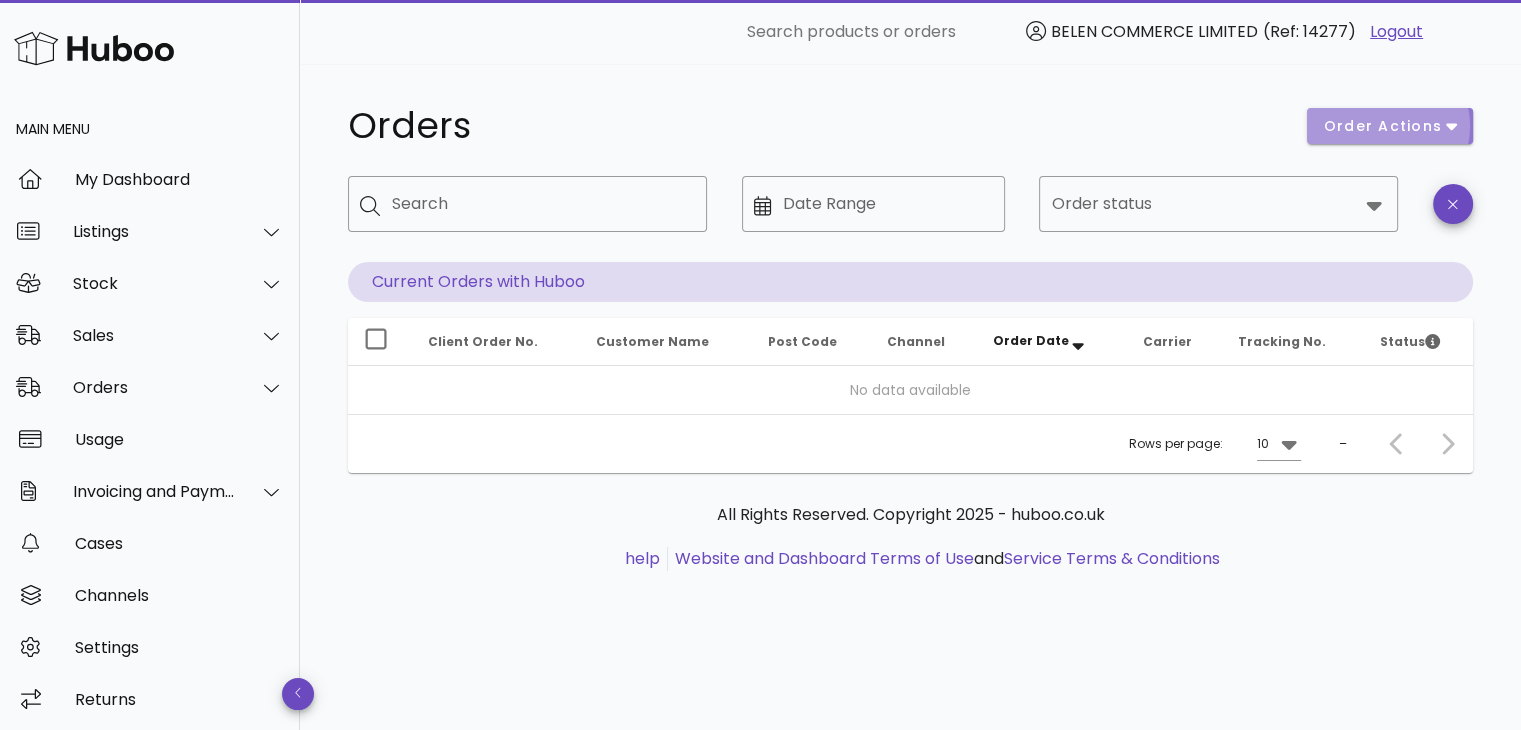 click on "order actions" at bounding box center [1390, 126] 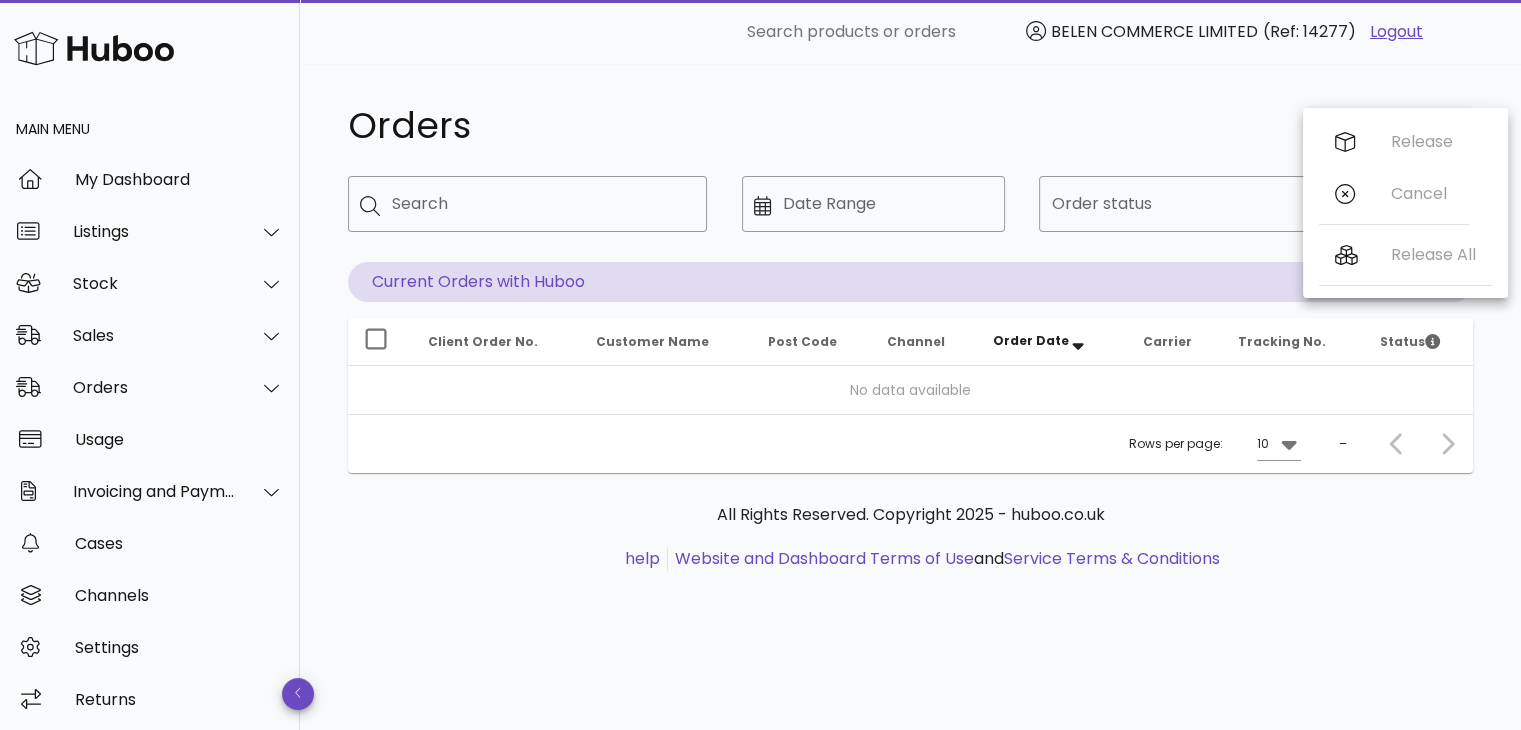 click on "Orders" at bounding box center [815, 126] 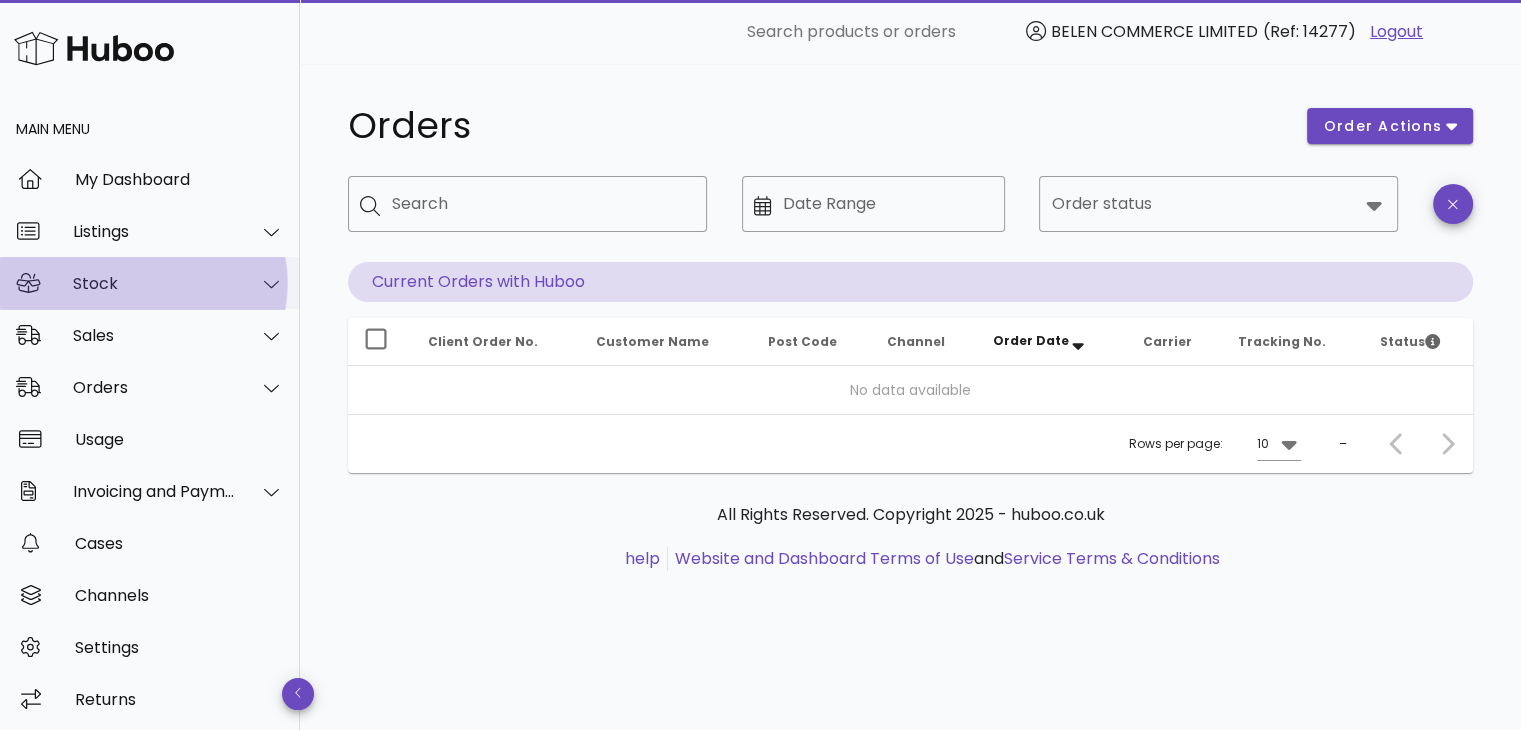 click on "Stock" at bounding box center [150, 283] 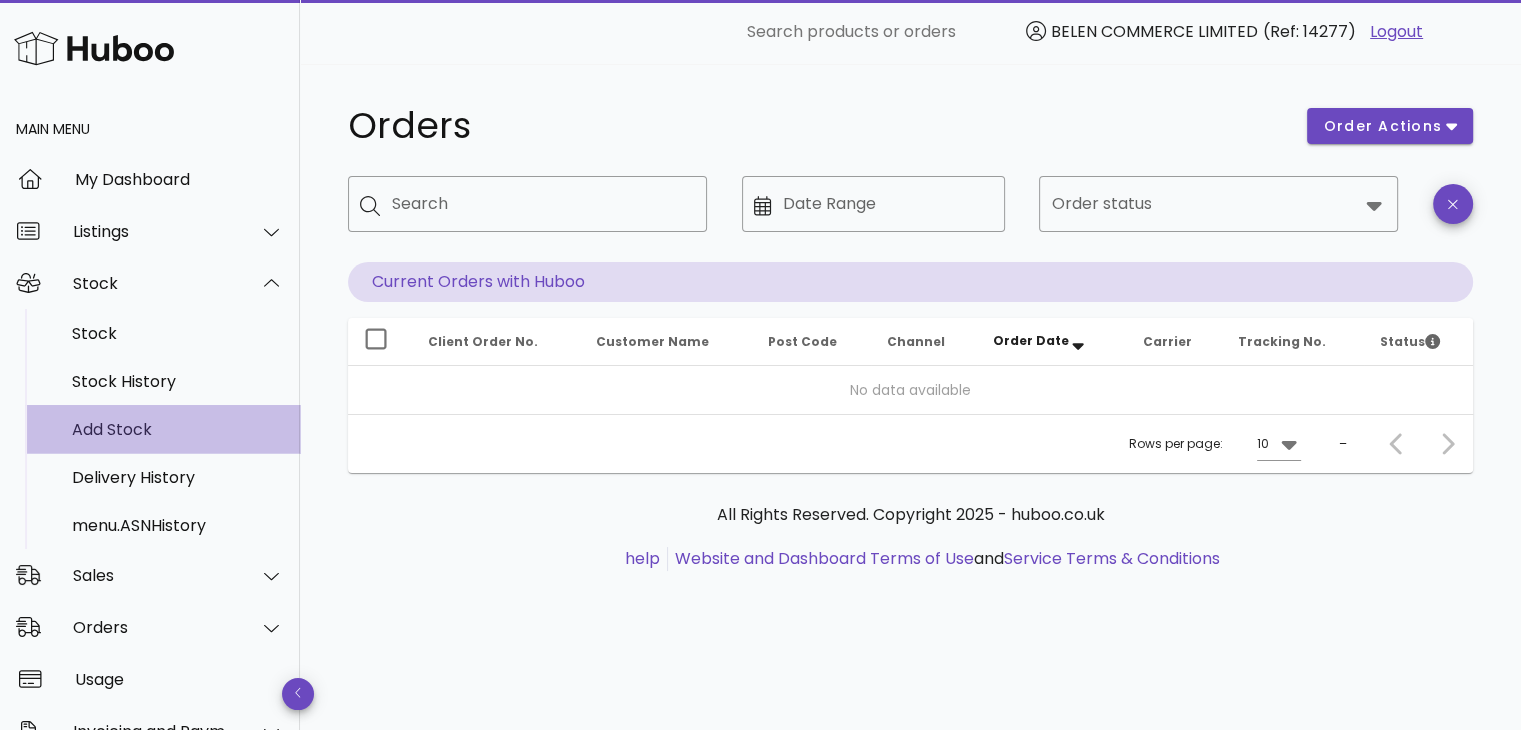 click on "Add Stock" at bounding box center [178, 429] 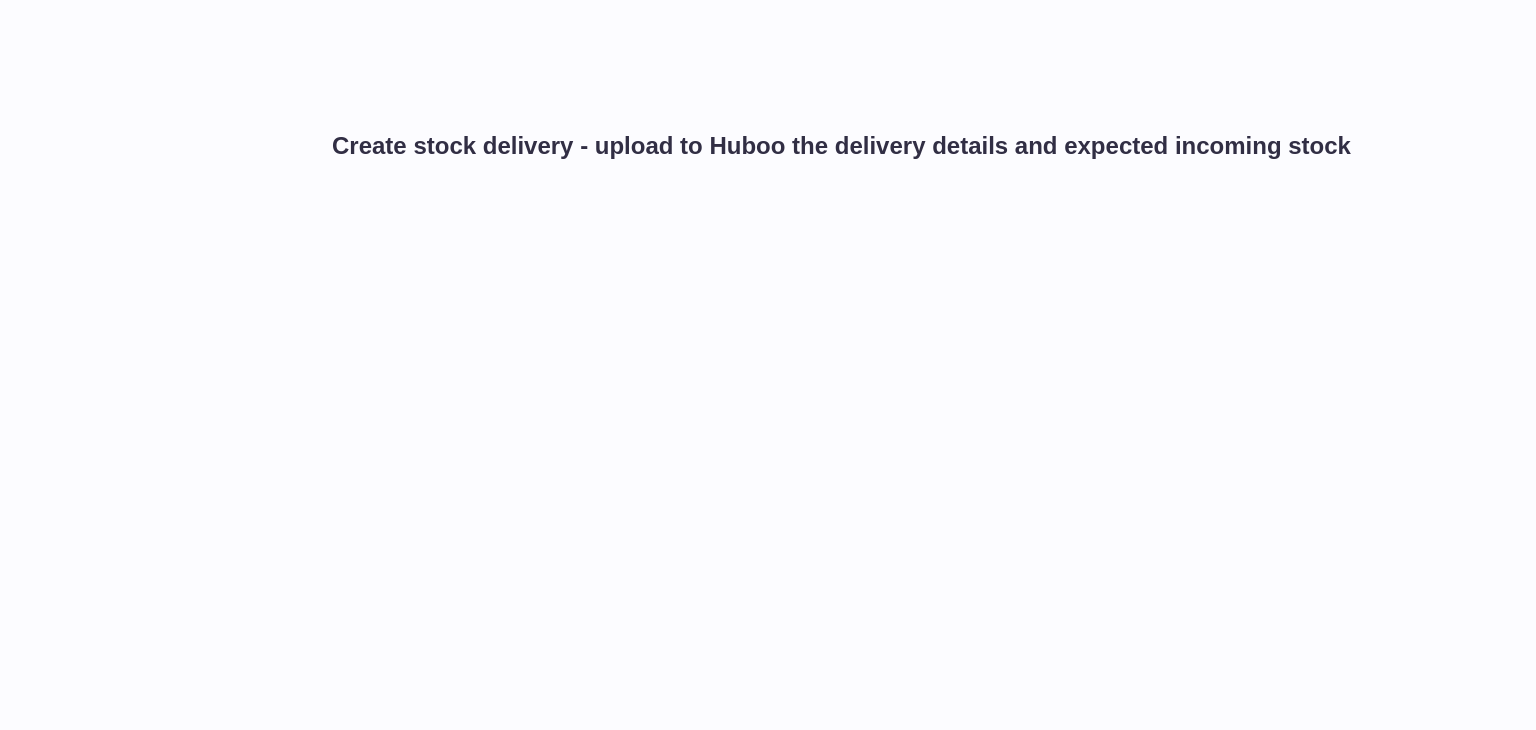 scroll, scrollTop: 0, scrollLeft: 0, axis: both 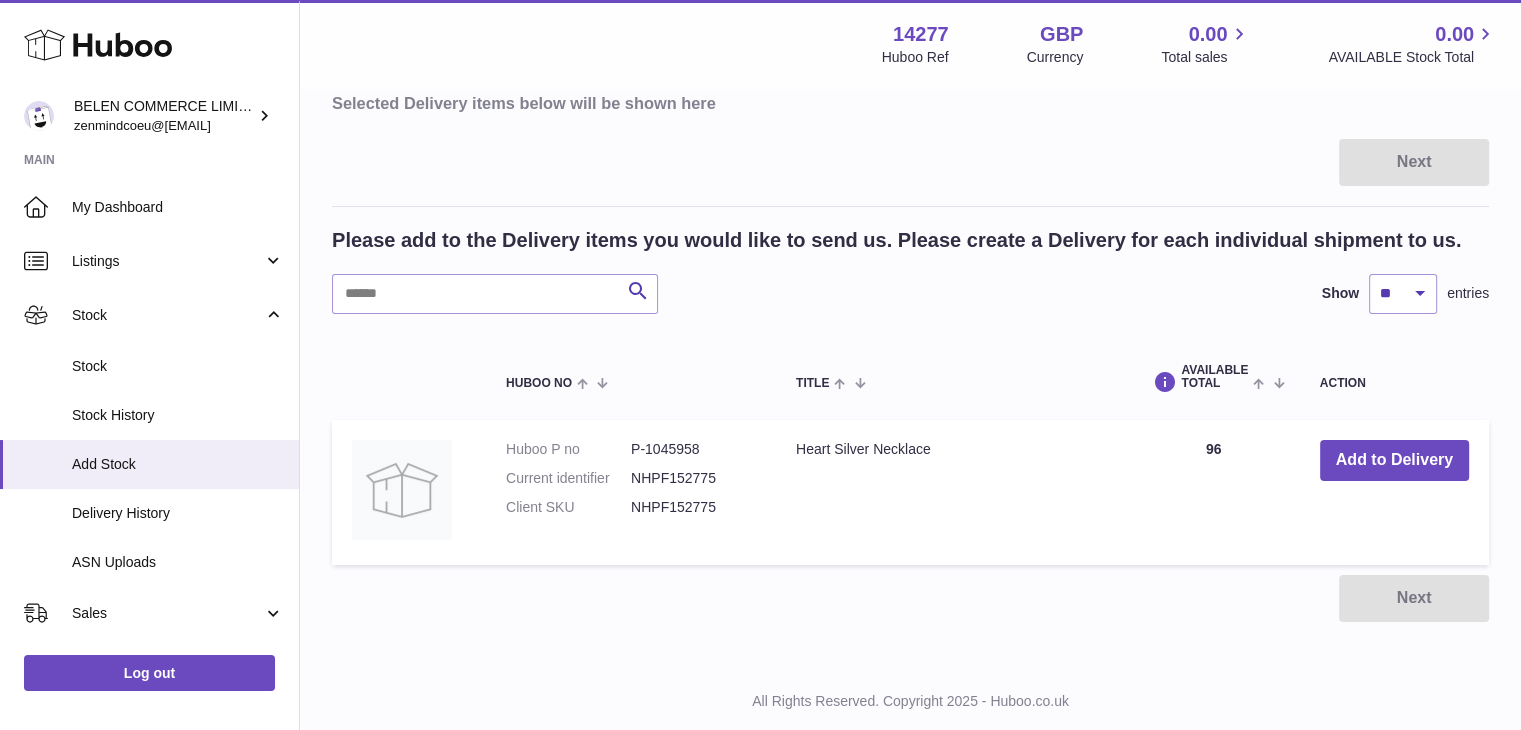 drag, startPoint x: 1511, startPoint y: 321, endPoint x: 1535, endPoint y: 359, distance: 44.94441 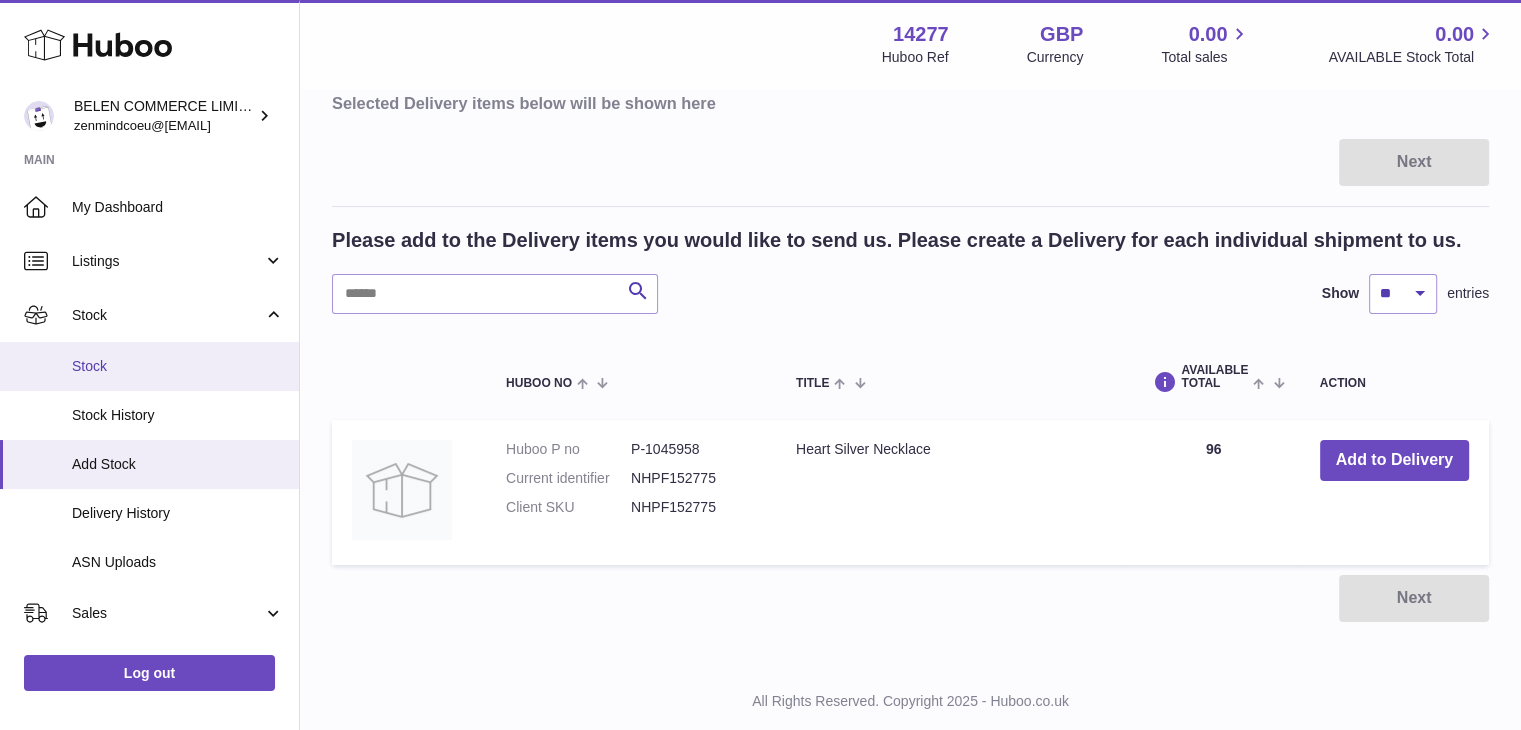 click on "Stock" at bounding box center [149, 366] 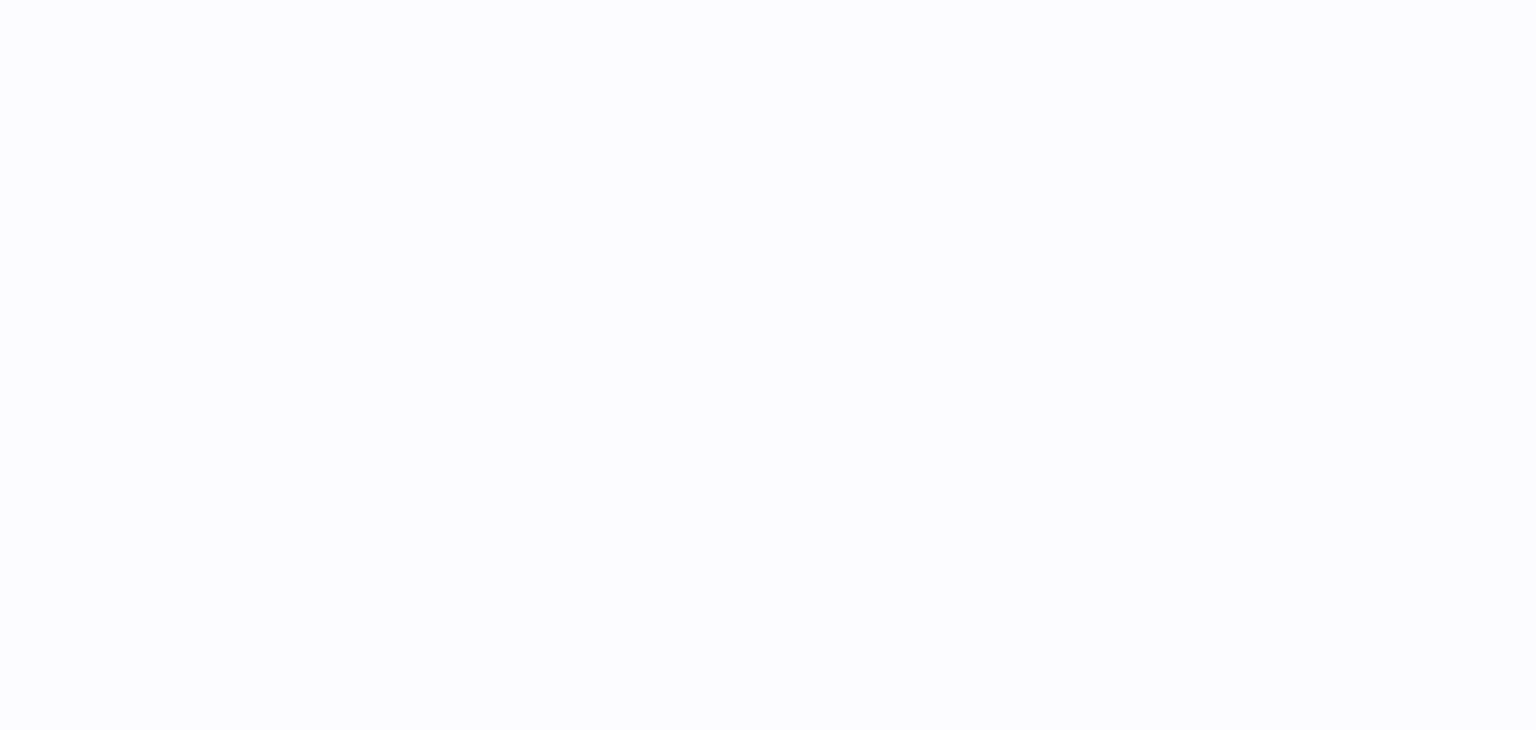 scroll, scrollTop: 0, scrollLeft: 0, axis: both 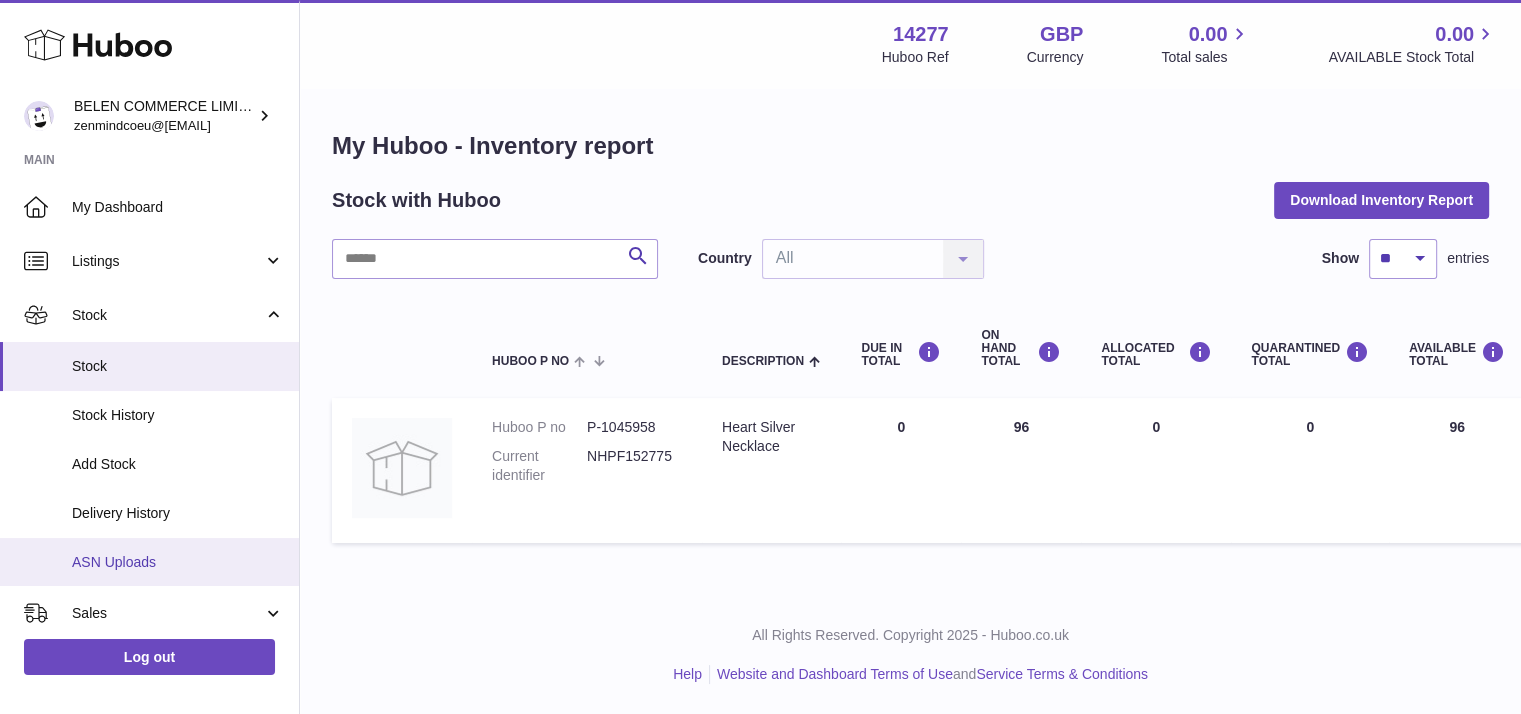 click on "ASN Uploads" at bounding box center [178, 562] 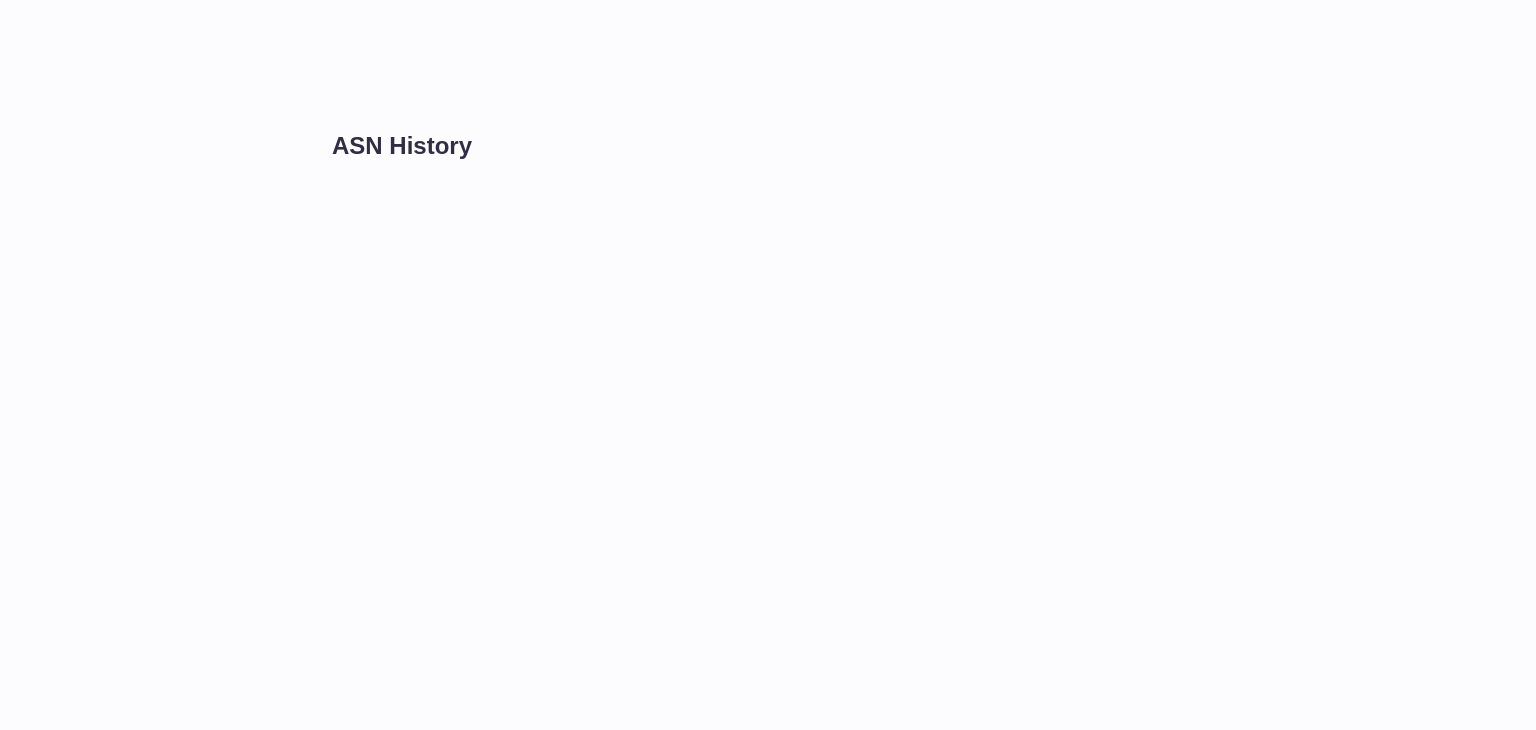 scroll, scrollTop: 0, scrollLeft: 0, axis: both 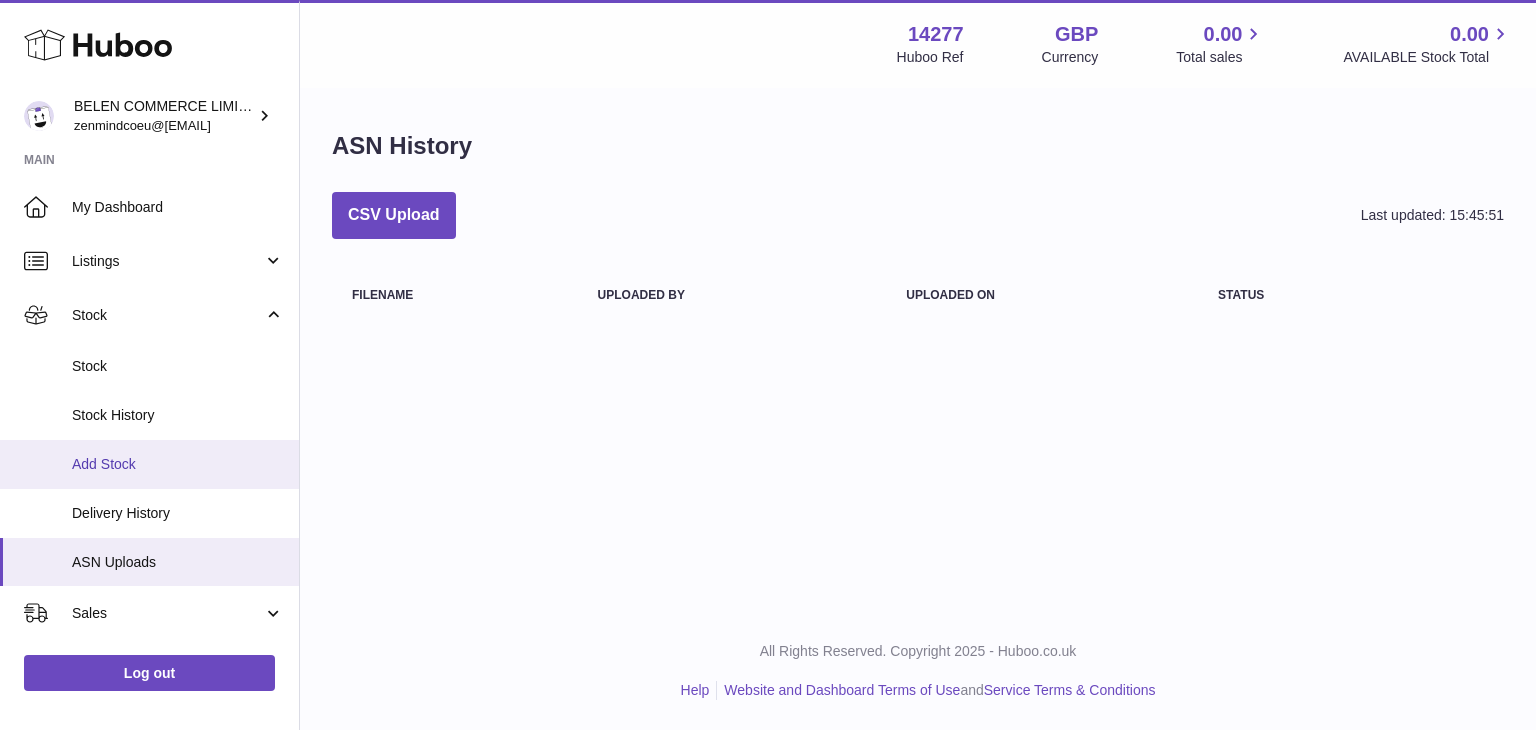 click on "Add Stock" at bounding box center (178, 464) 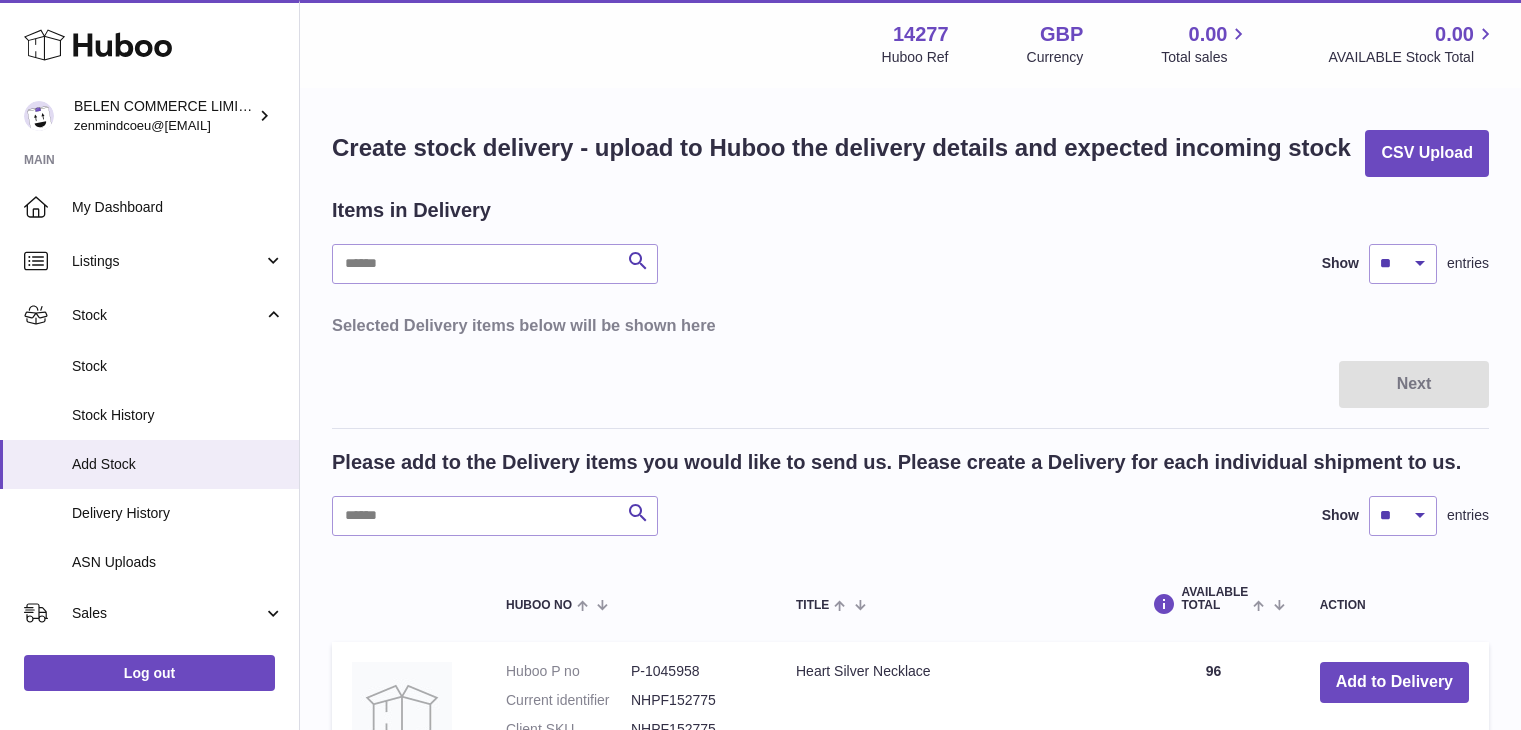 scroll, scrollTop: 0, scrollLeft: 0, axis: both 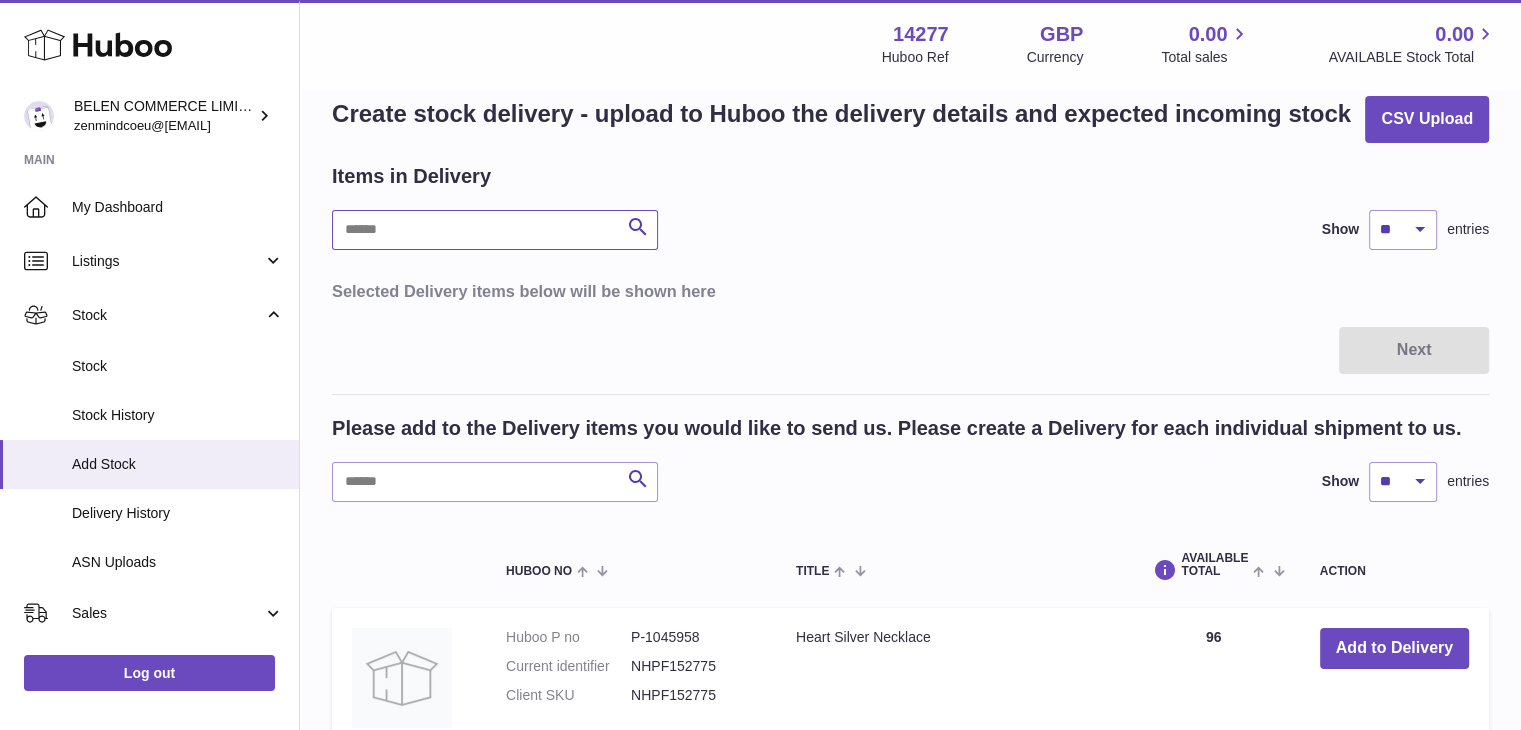 click at bounding box center (495, 230) 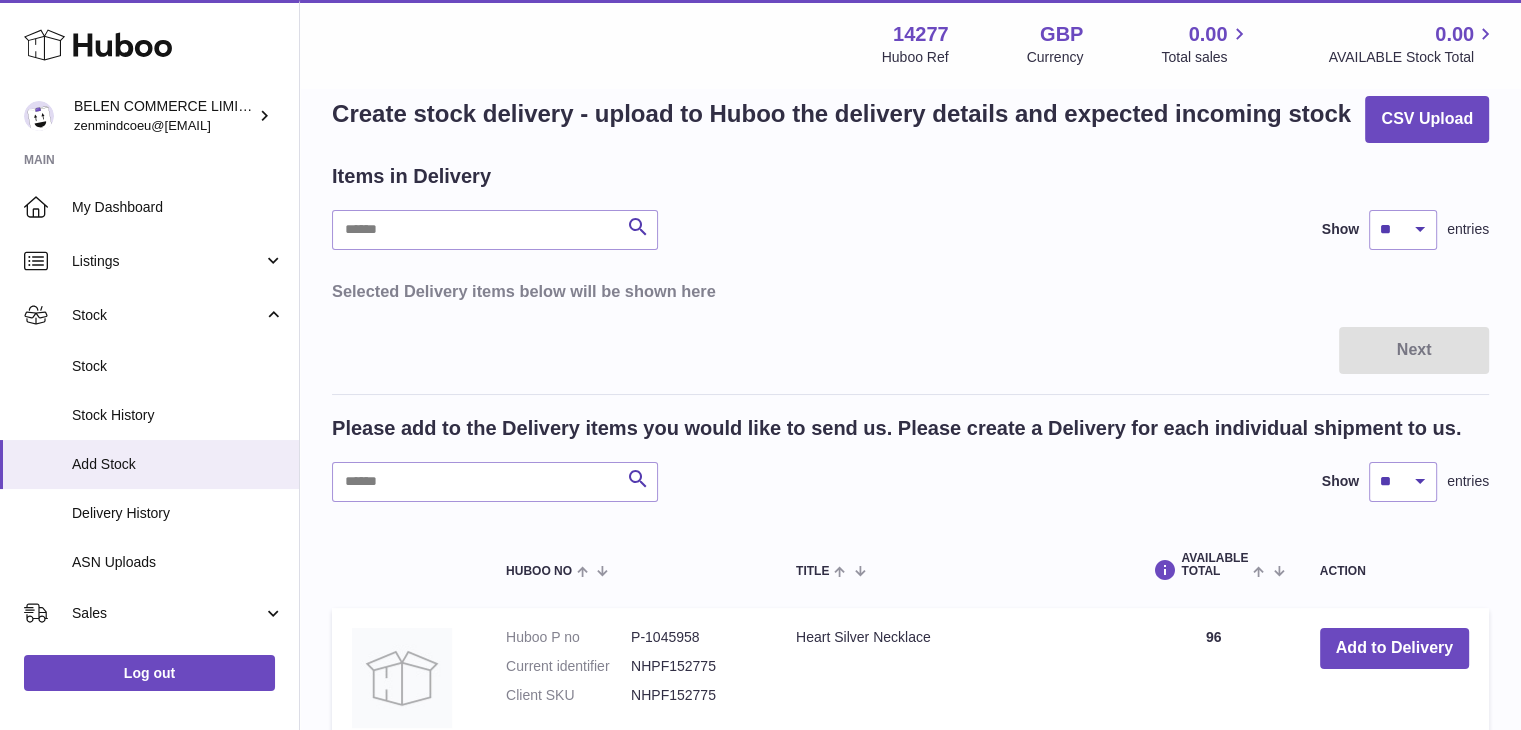 click on "Items in Delivery       Search
Show
** ** ** ***
entries
Selected Delivery items below will be shown here" at bounding box center (910, 237) 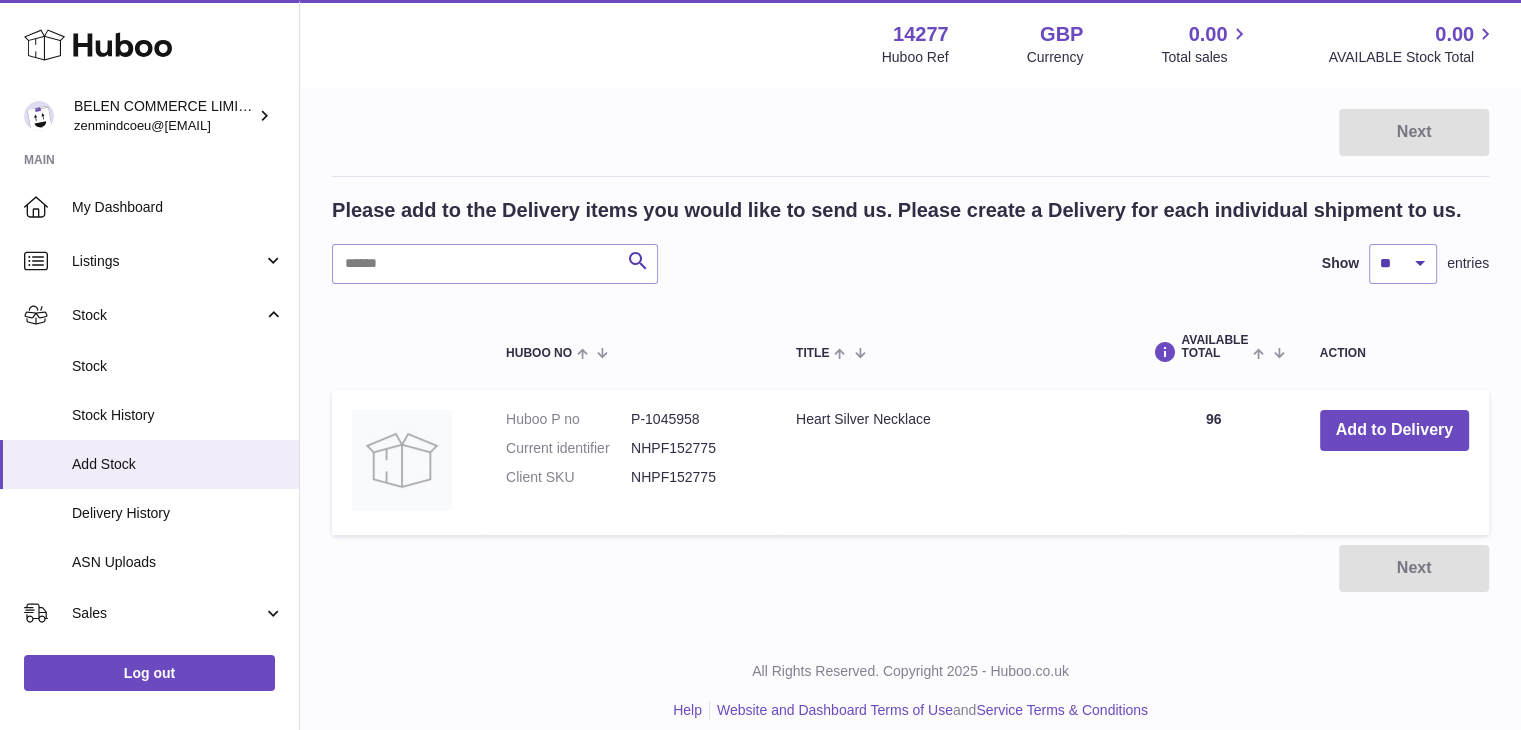 scroll, scrollTop: 270, scrollLeft: 0, axis: vertical 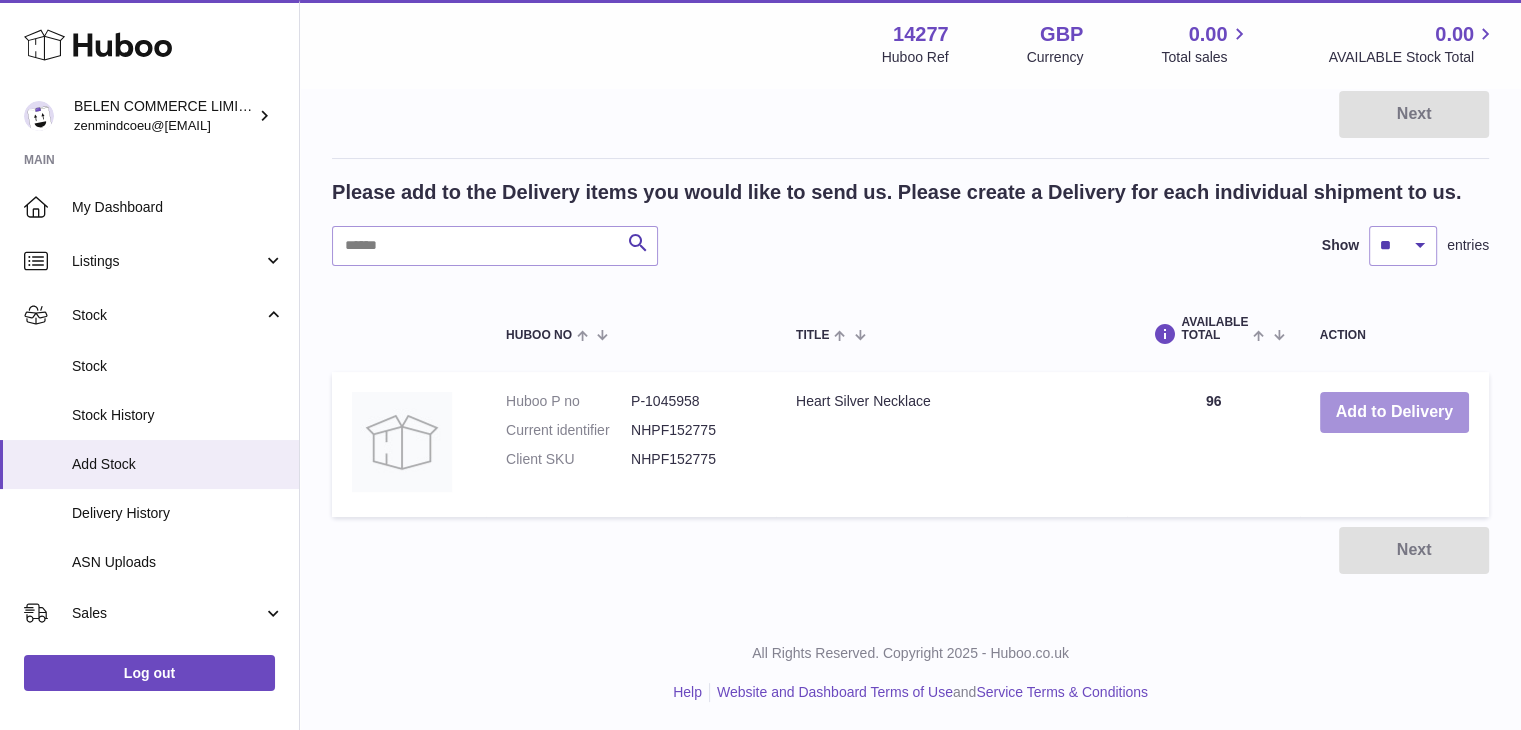 click on "Add to Delivery" at bounding box center (1394, 412) 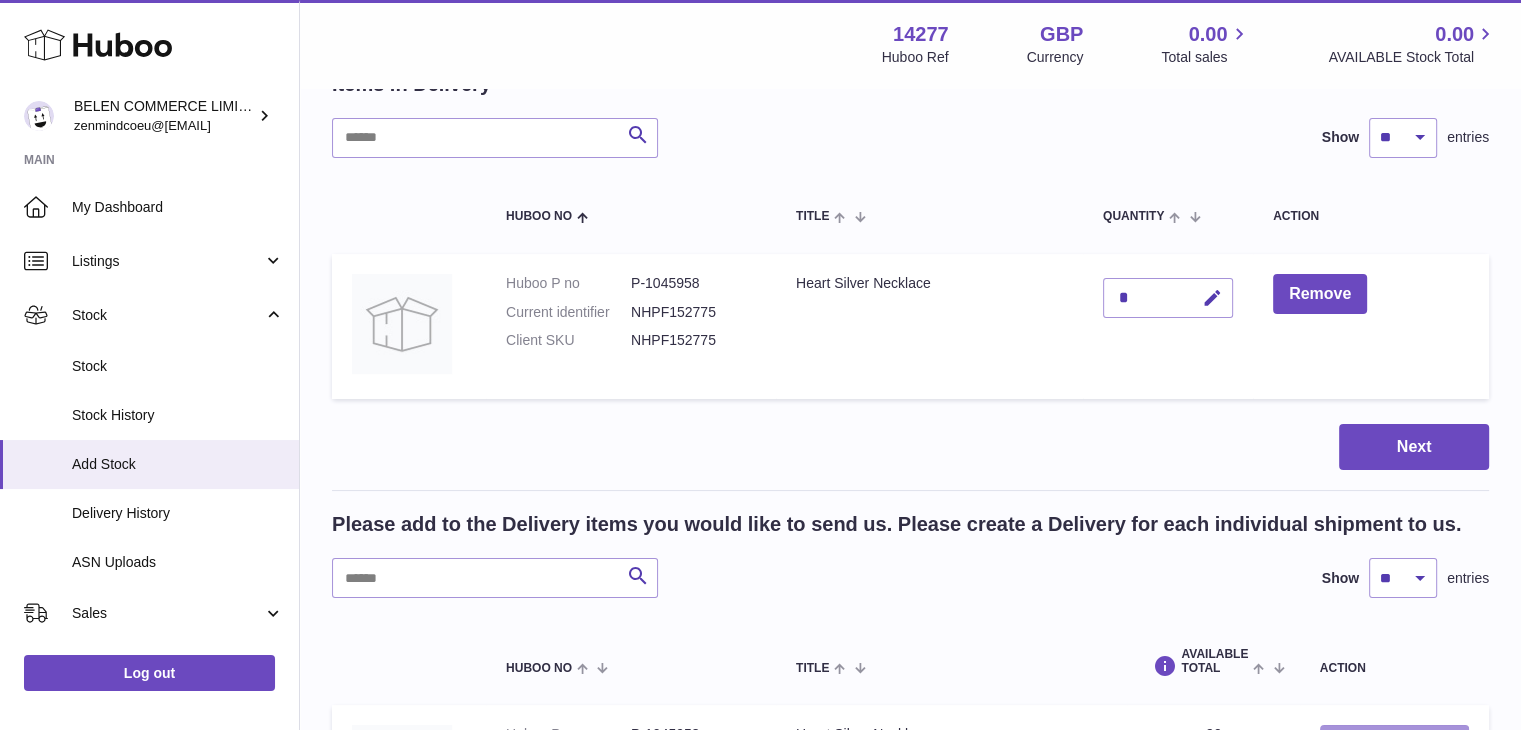 scroll, scrollTop: 111, scrollLeft: 0, axis: vertical 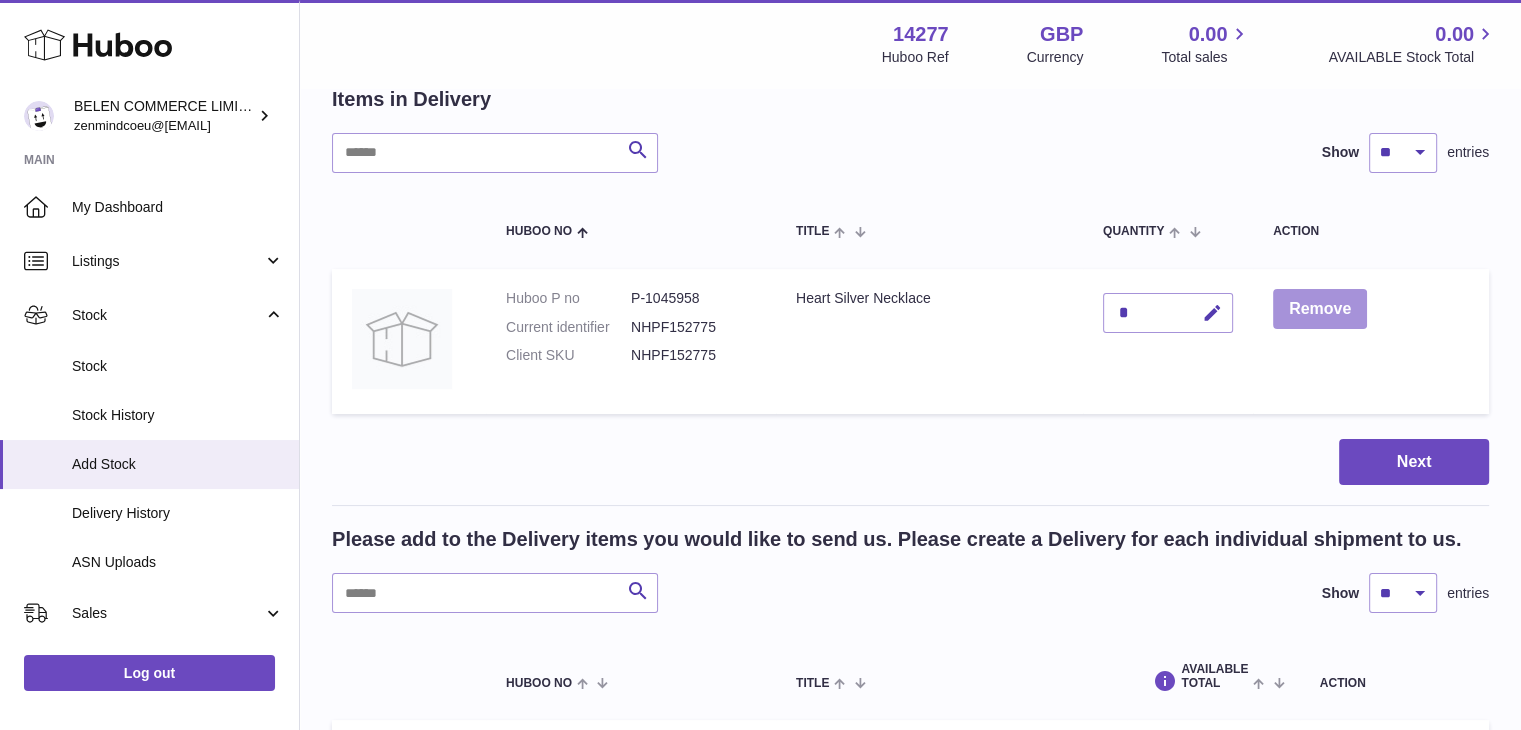 click on "Remove" at bounding box center [1320, 309] 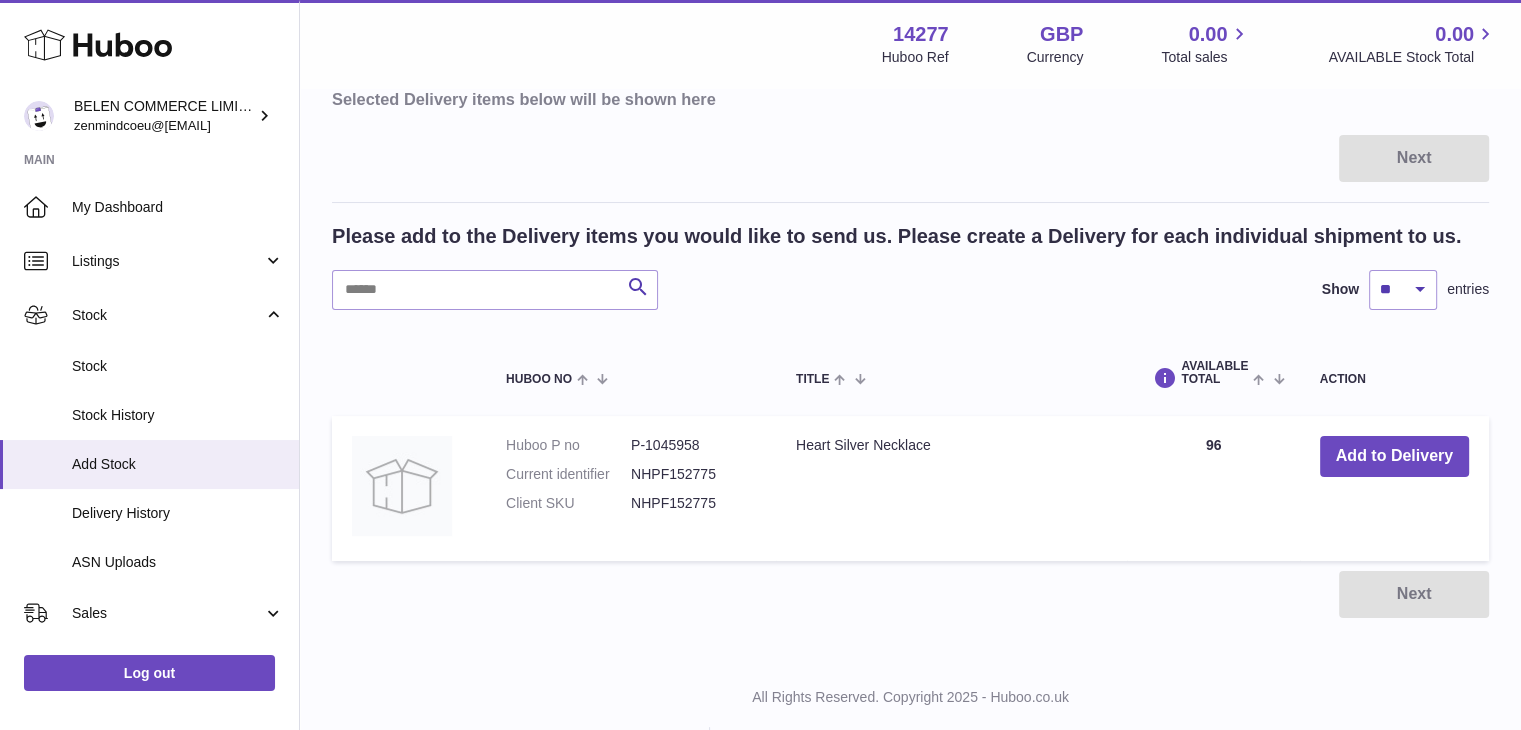 scroll, scrollTop: 270, scrollLeft: 0, axis: vertical 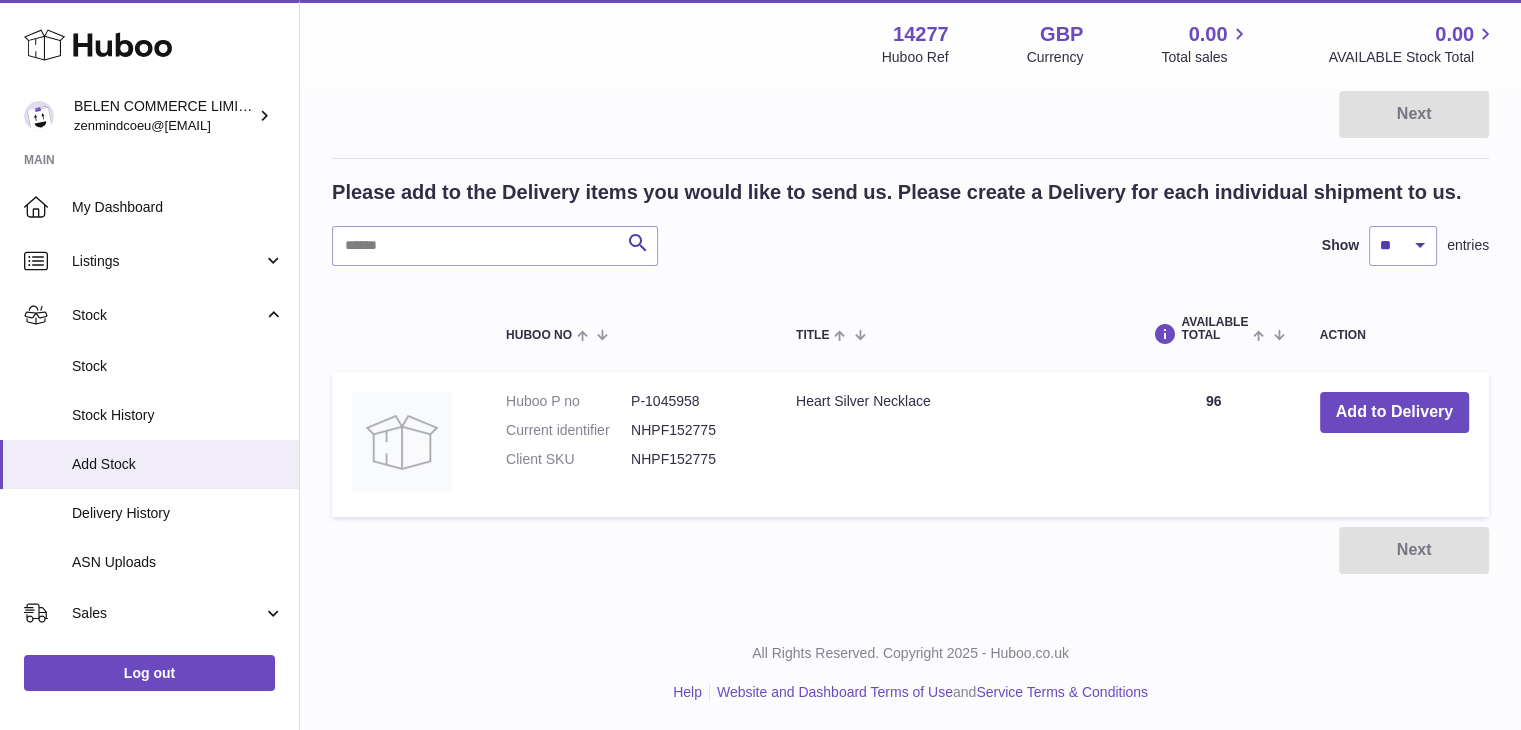 click on "Next" at bounding box center (910, 550) 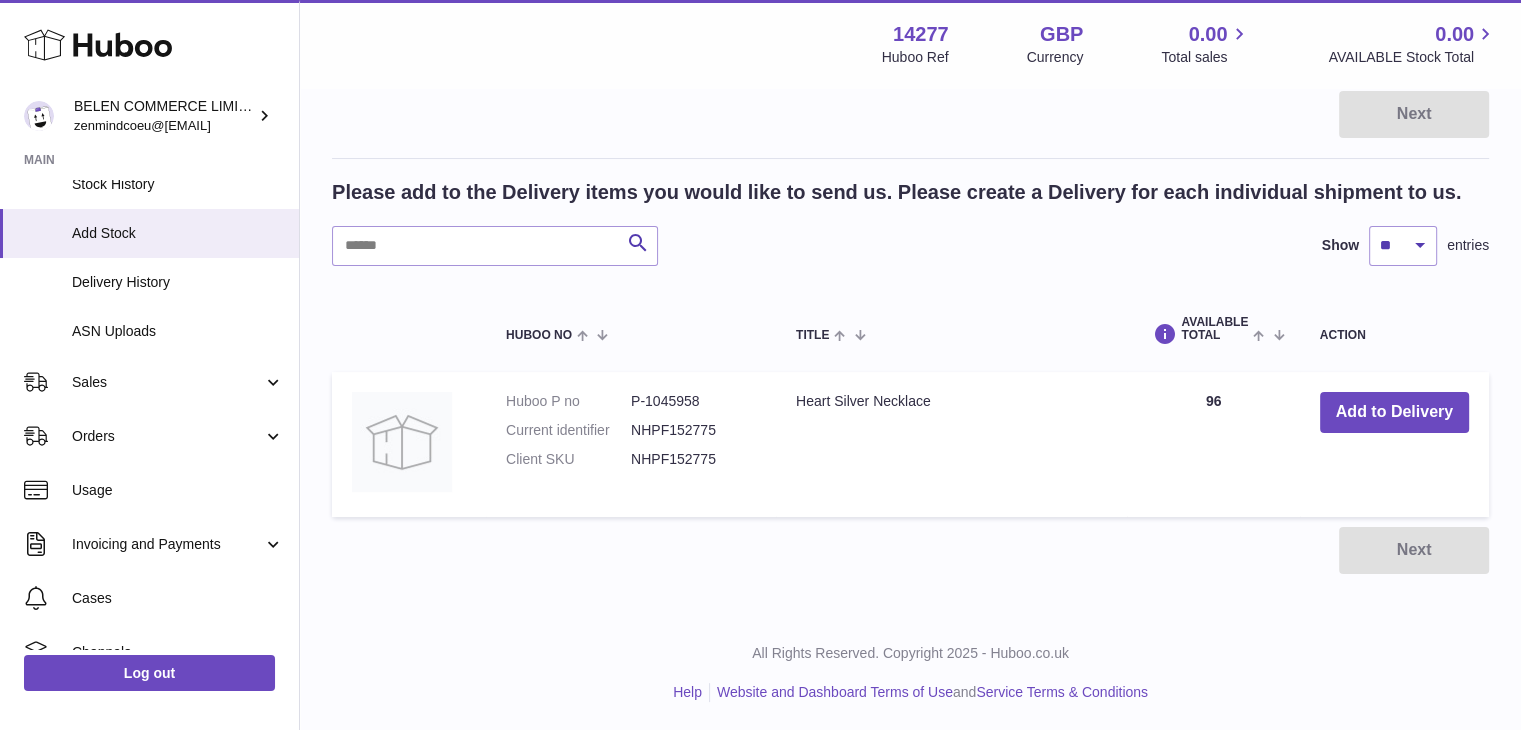 scroll, scrollTop: 284, scrollLeft: 0, axis: vertical 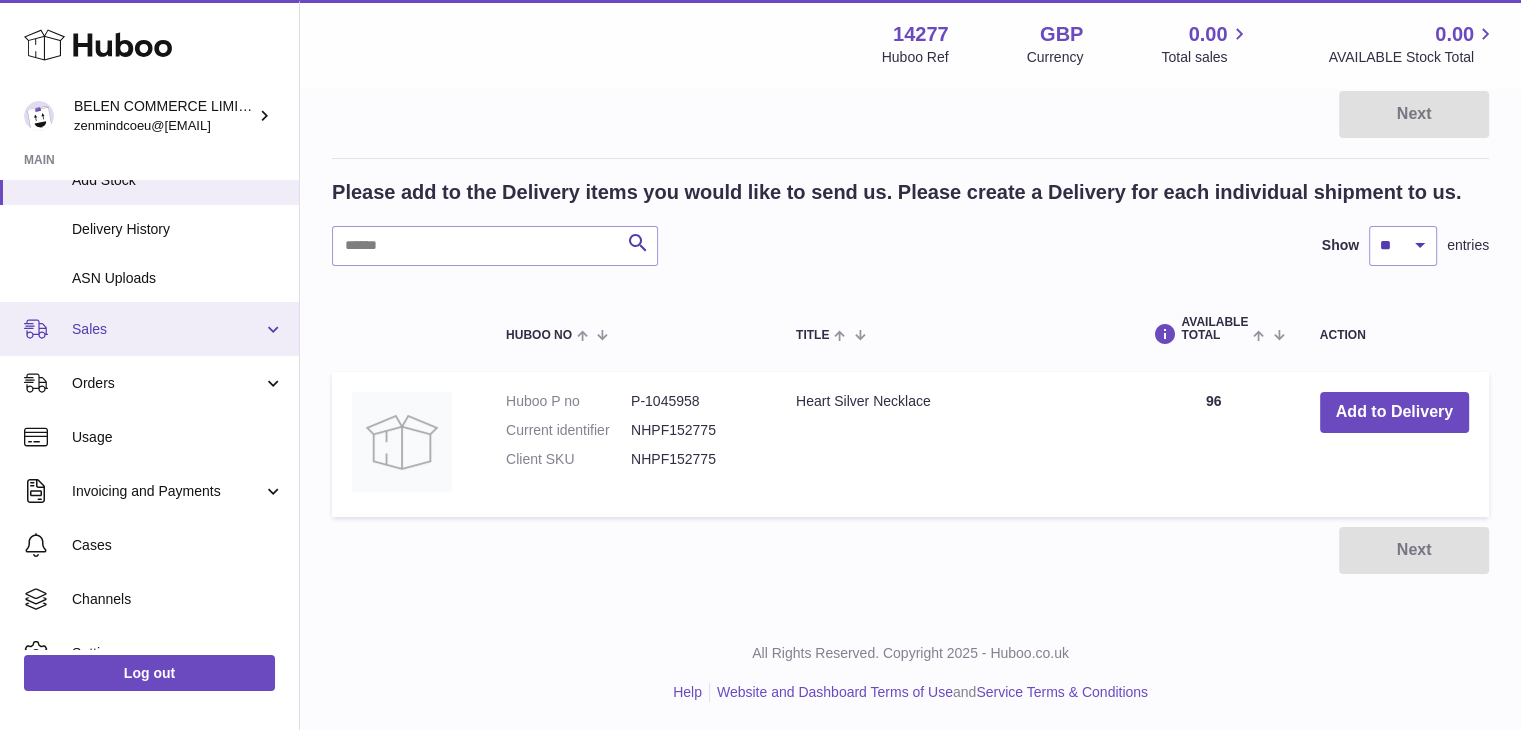 click on "Sales" at bounding box center [149, 329] 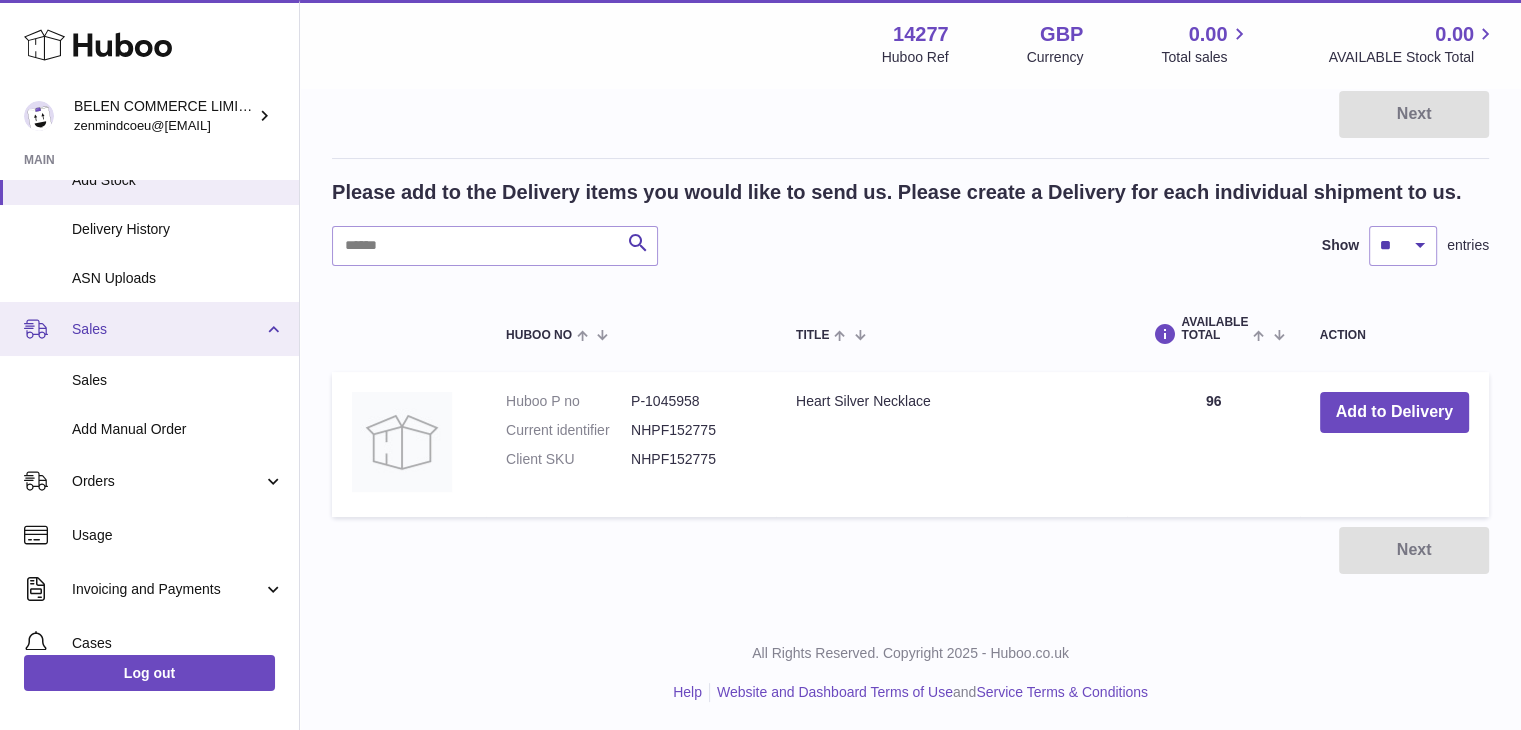 click on "Sales" at bounding box center (149, 329) 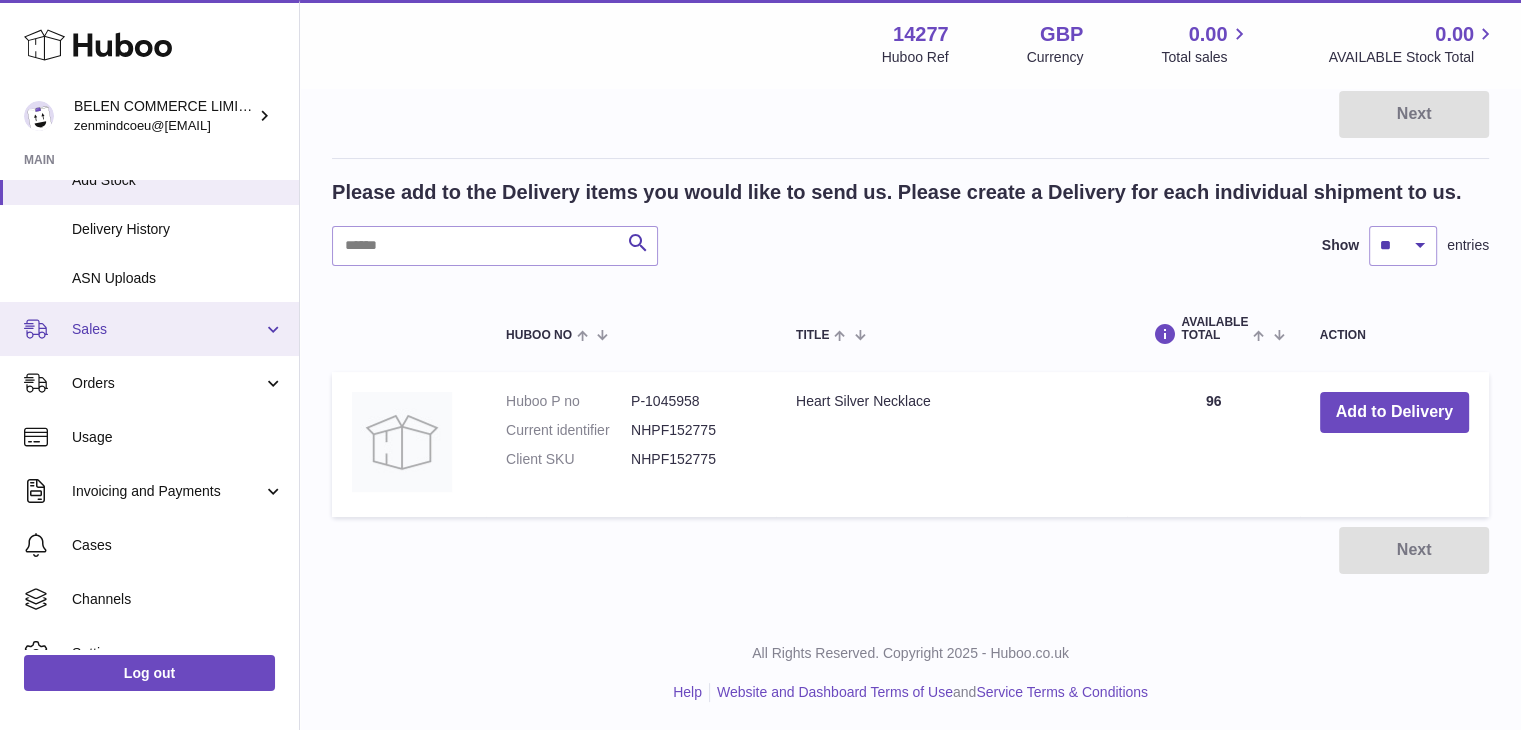 click on "Sales" at bounding box center [167, 329] 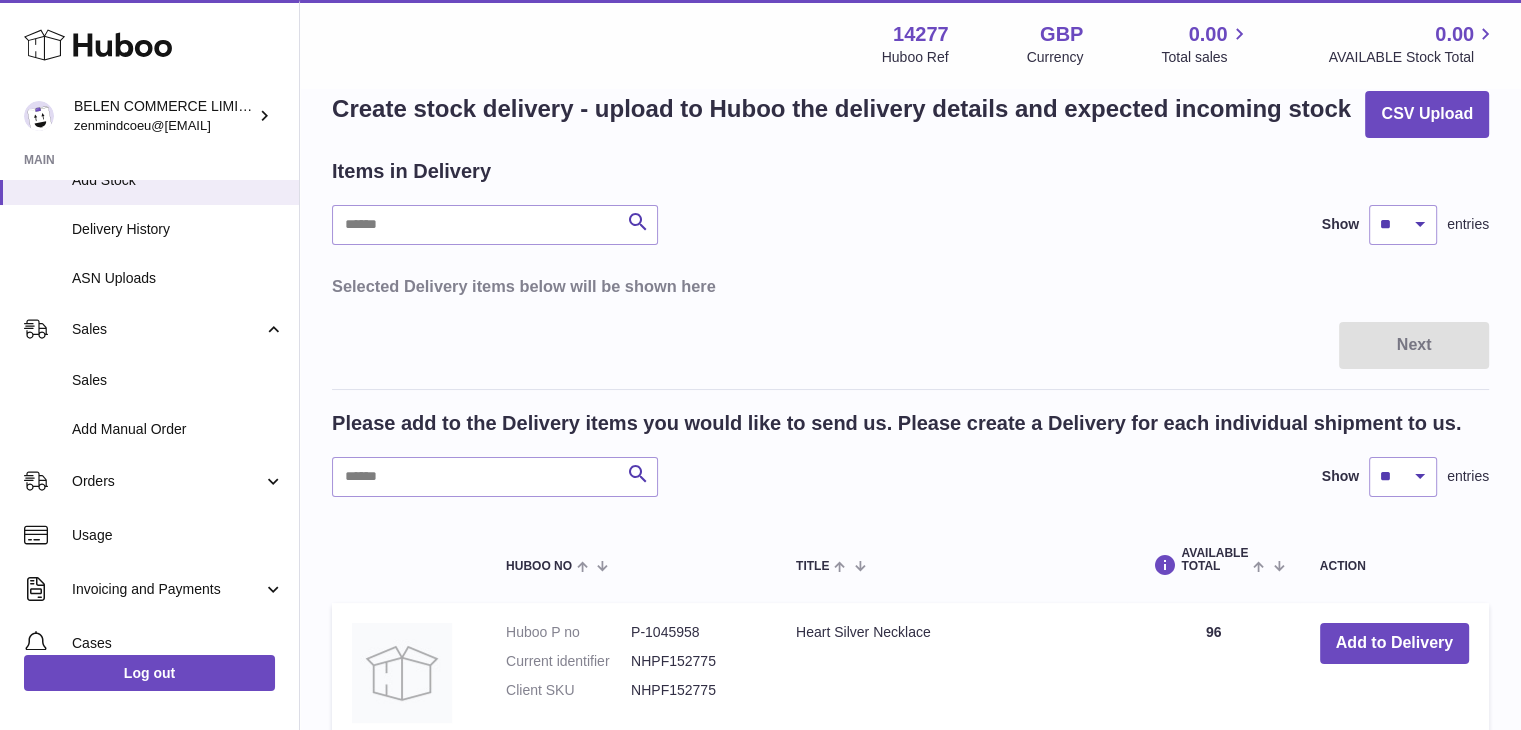 scroll, scrollTop: 0, scrollLeft: 0, axis: both 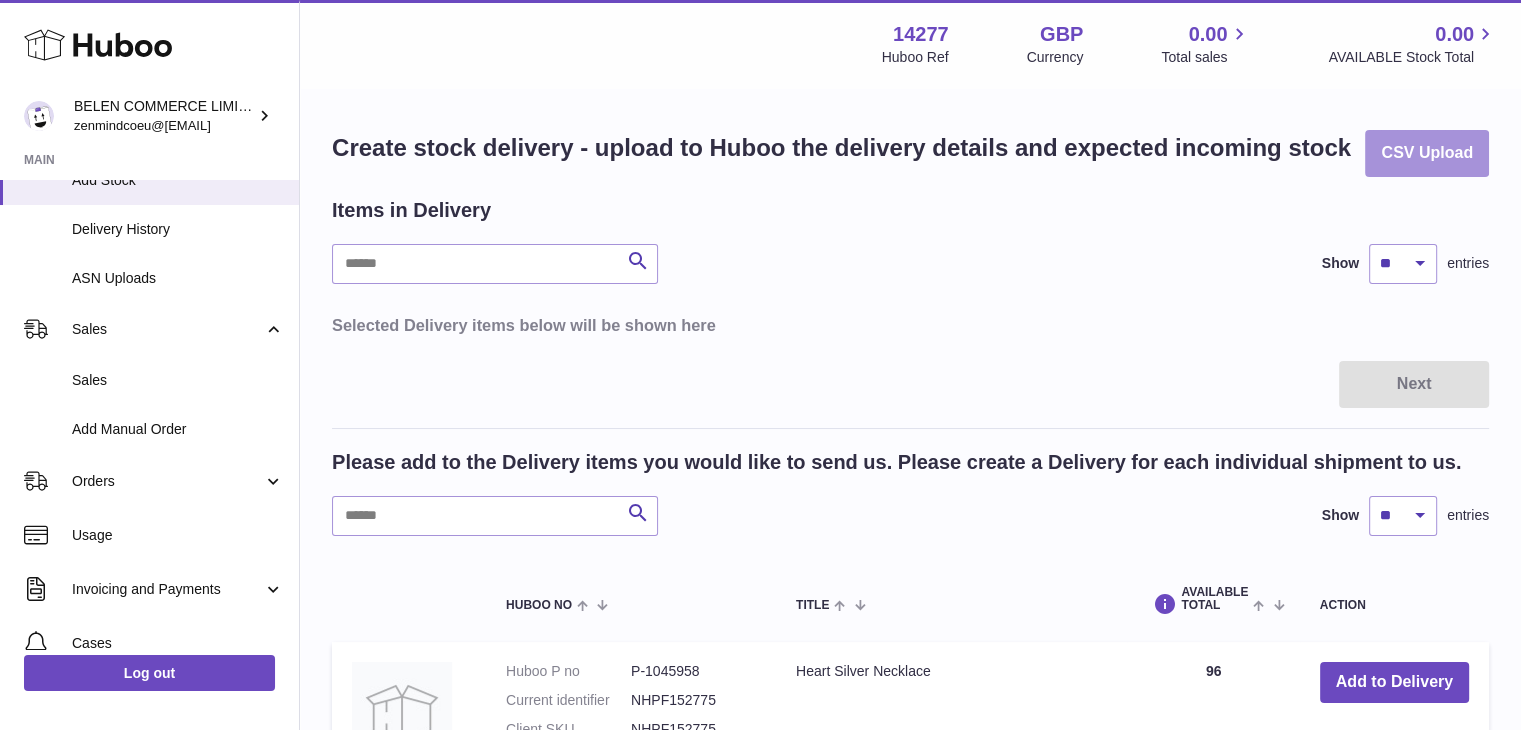 click on "CSV Upload" at bounding box center (1427, 153) 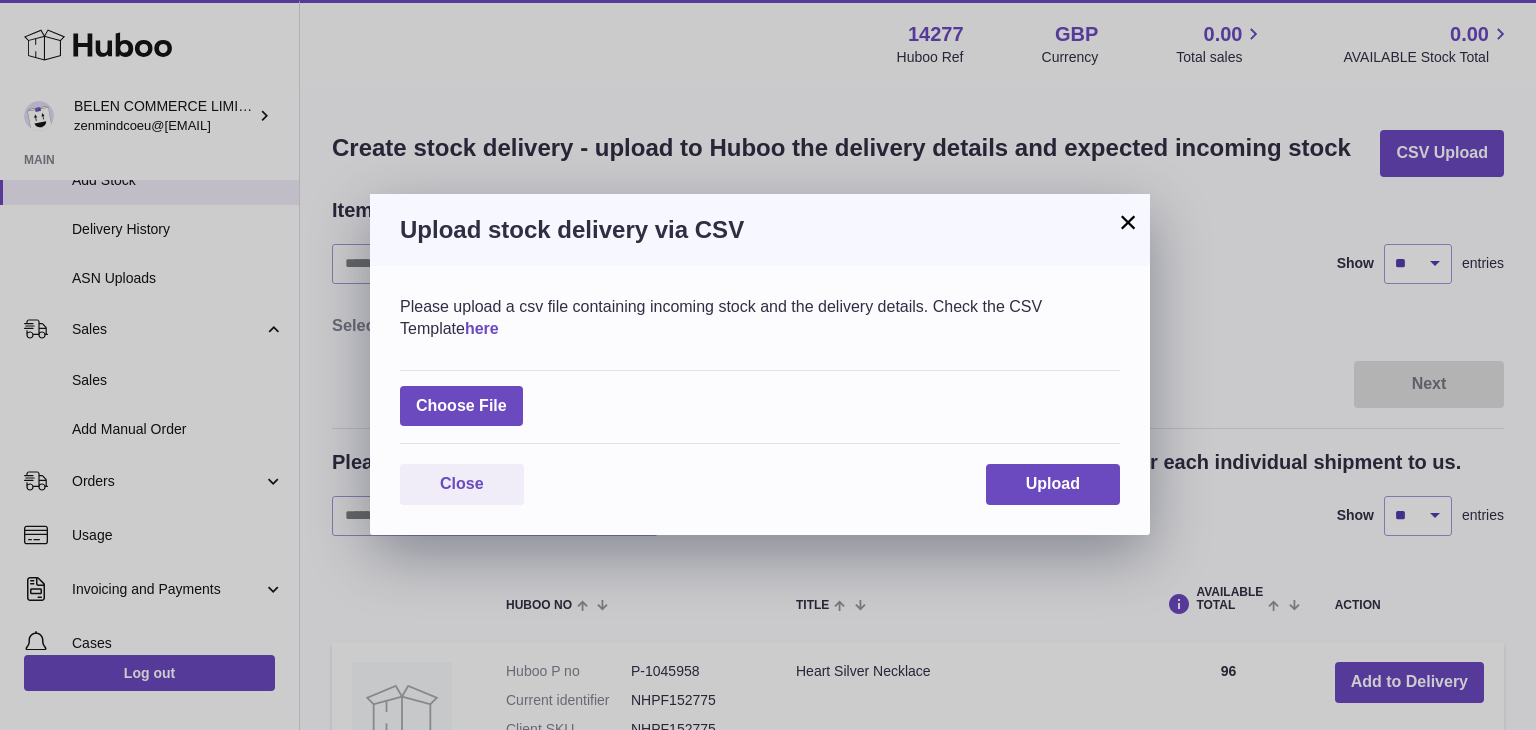 click on "here" at bounding box center (482, 328) 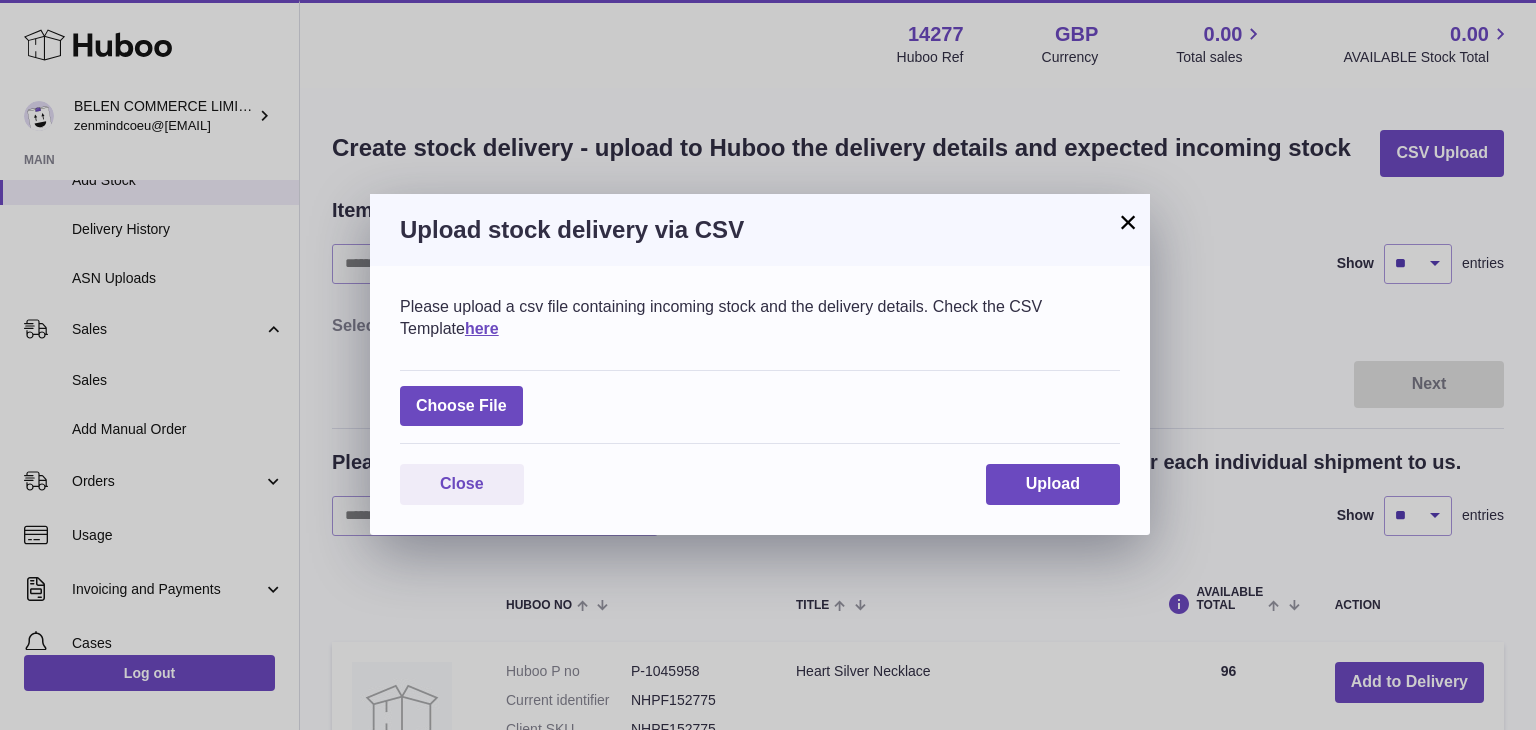click on "×" at bounding box center (1128, 222) 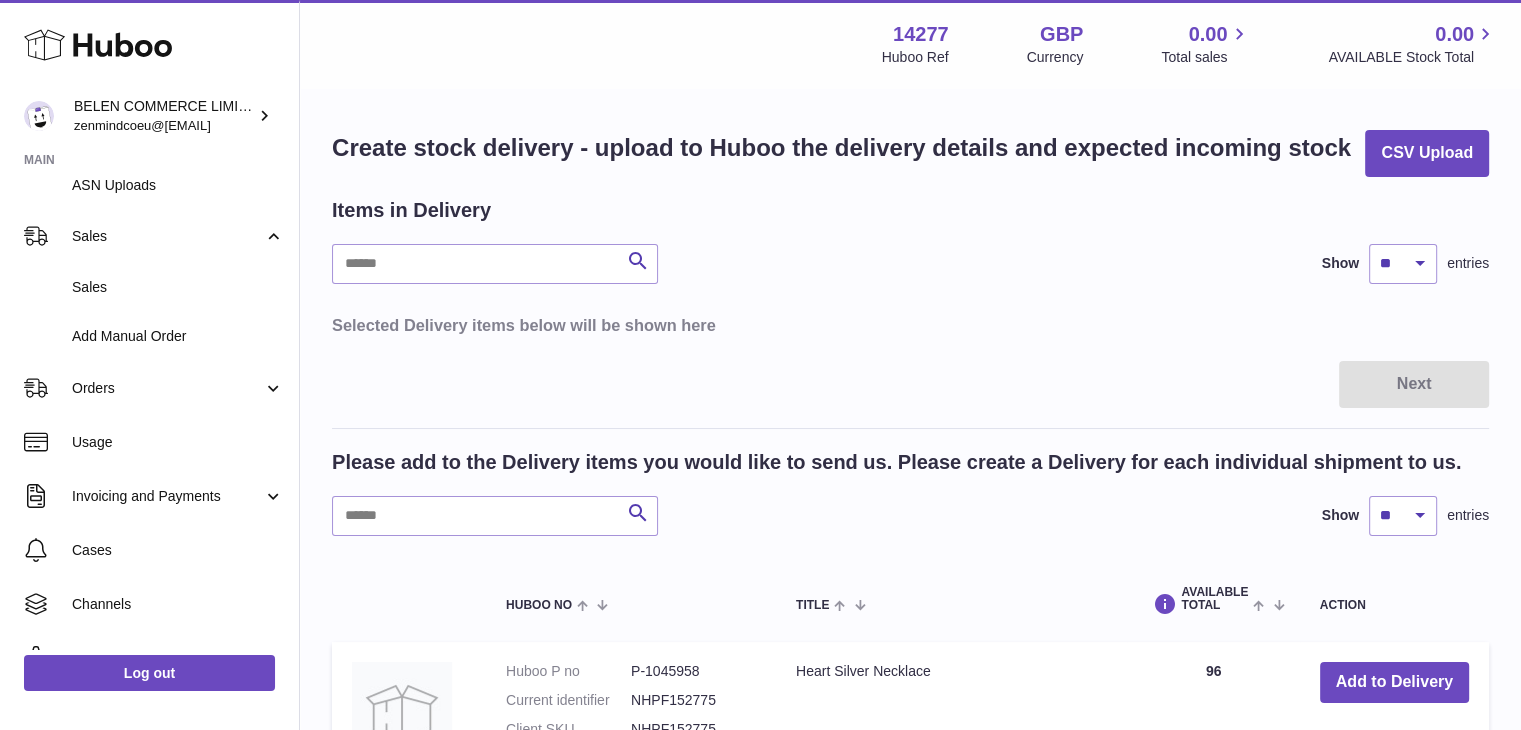scroll, scrollTop: 370, scrollLeft: 0, axis: vertical 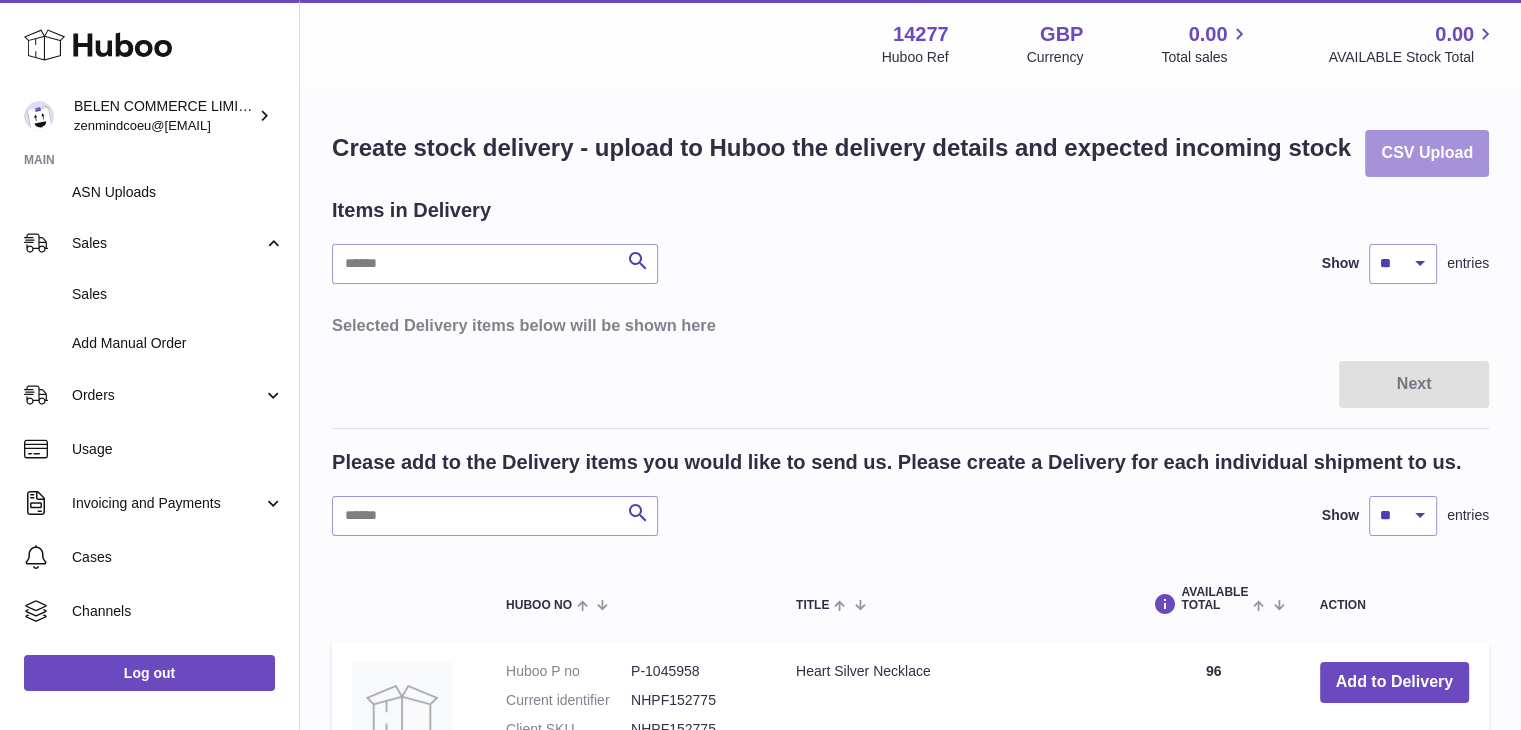 click on "CSV Upload" at bounding box center [1427, 153] 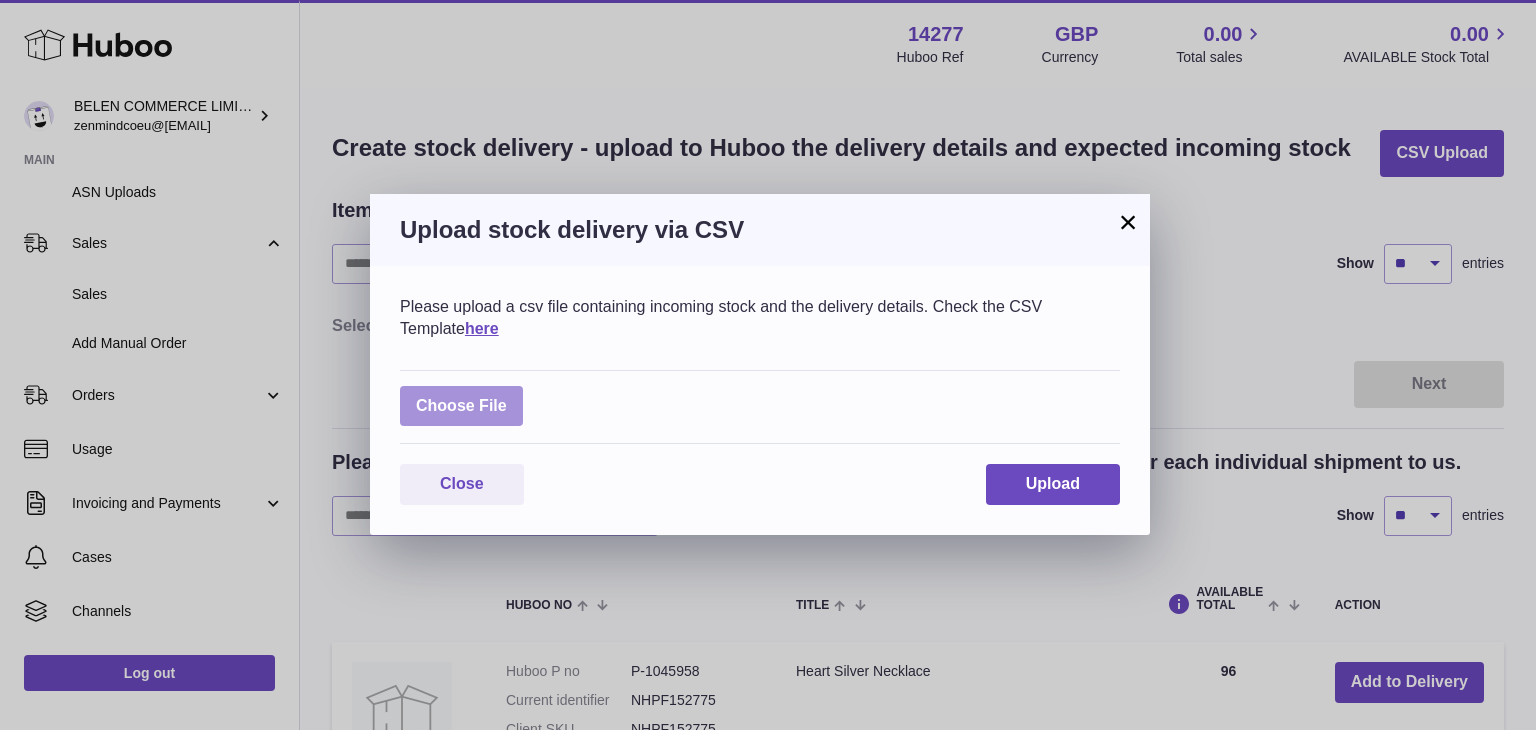 click at bounding box center [461, 406] 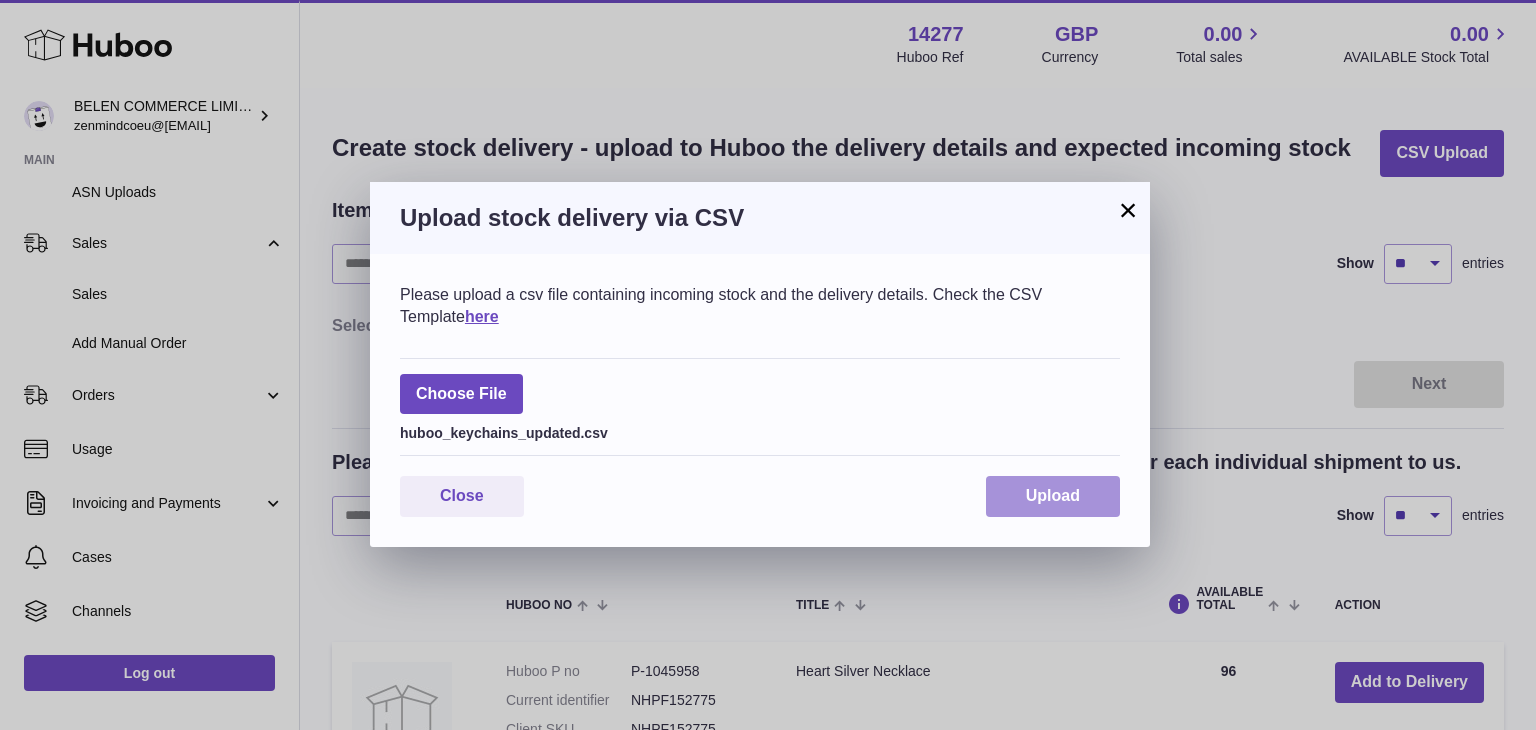 click on "Upload" at bounding box center [1053, 496] 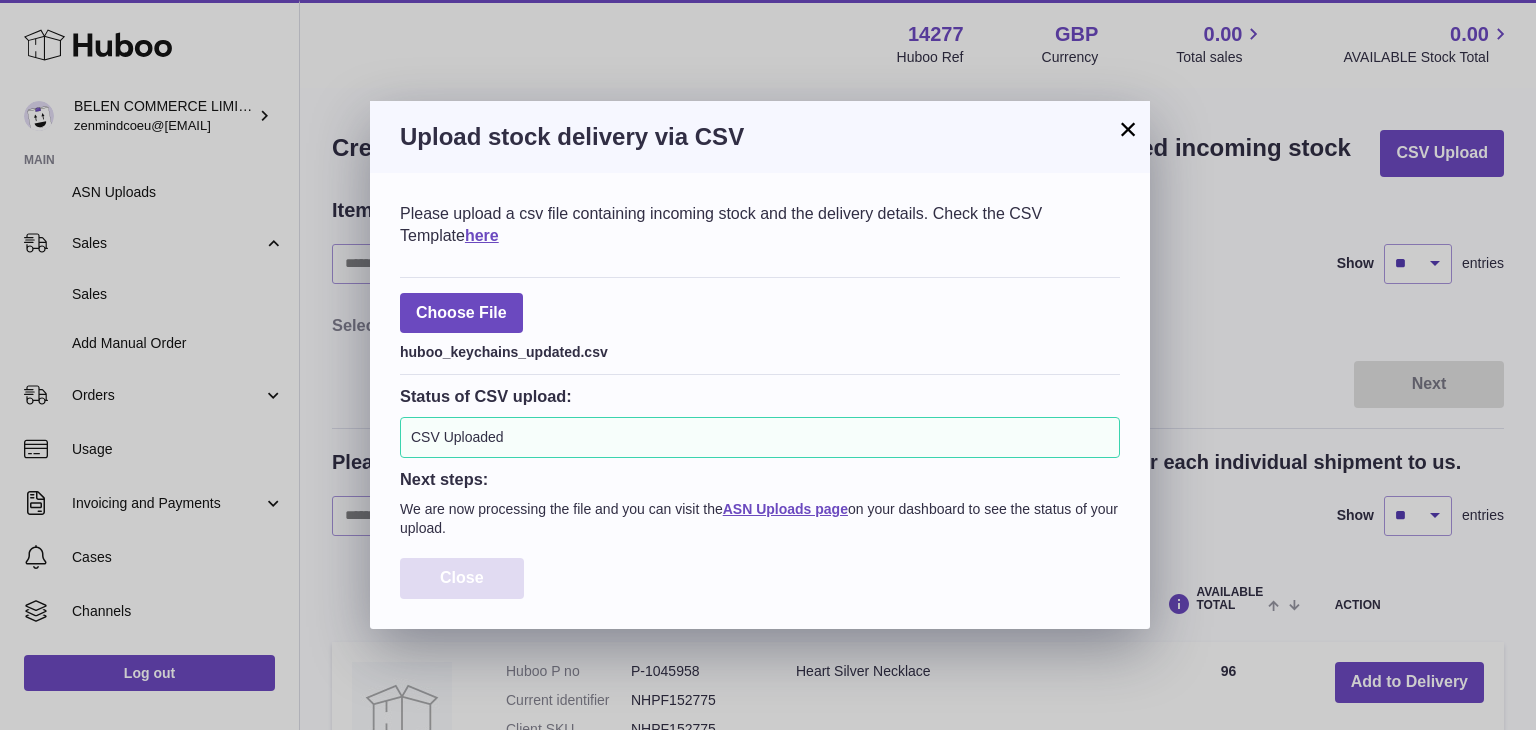 click on "Close" at bounding box center (462, 577) 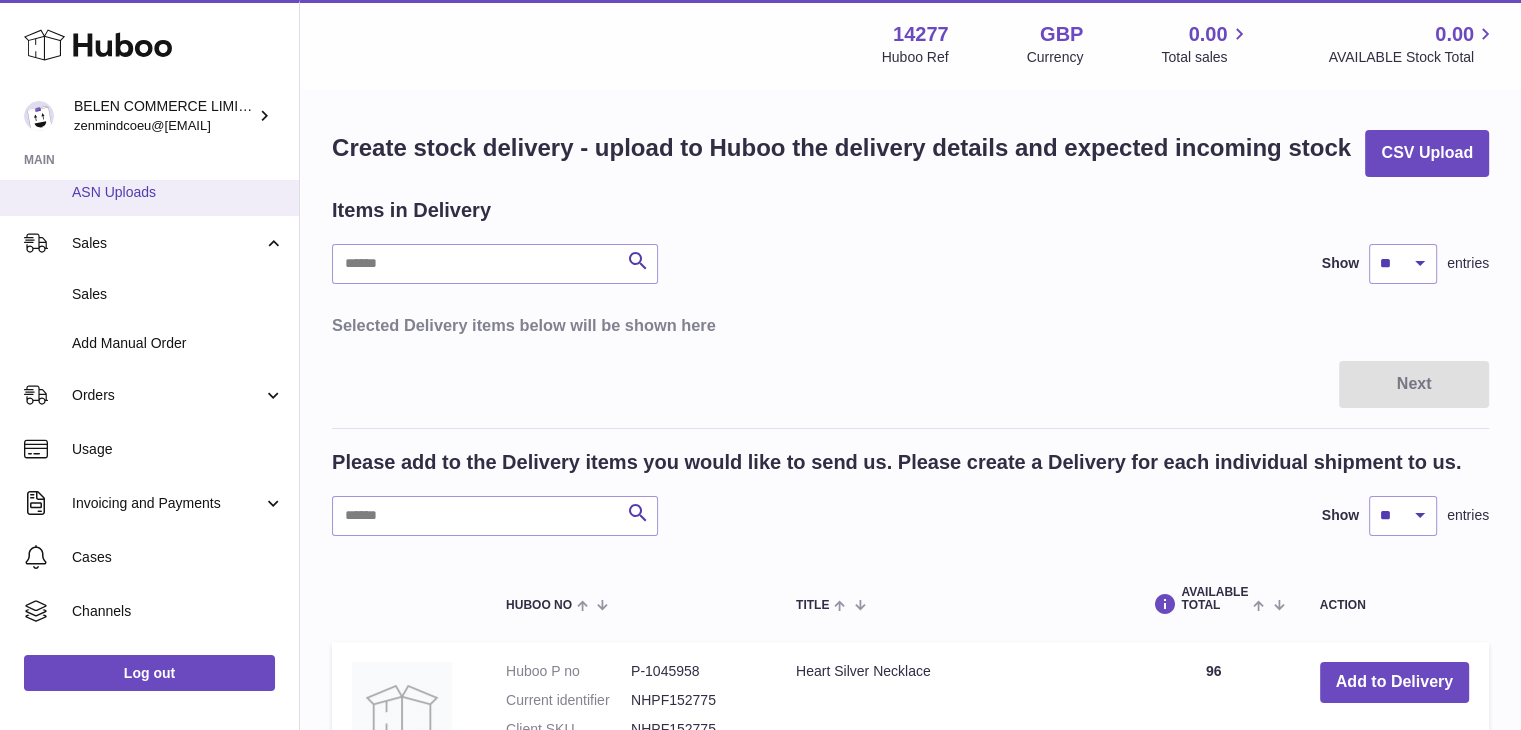 click on "ASN Uploads" at bounding box center [149, 192] 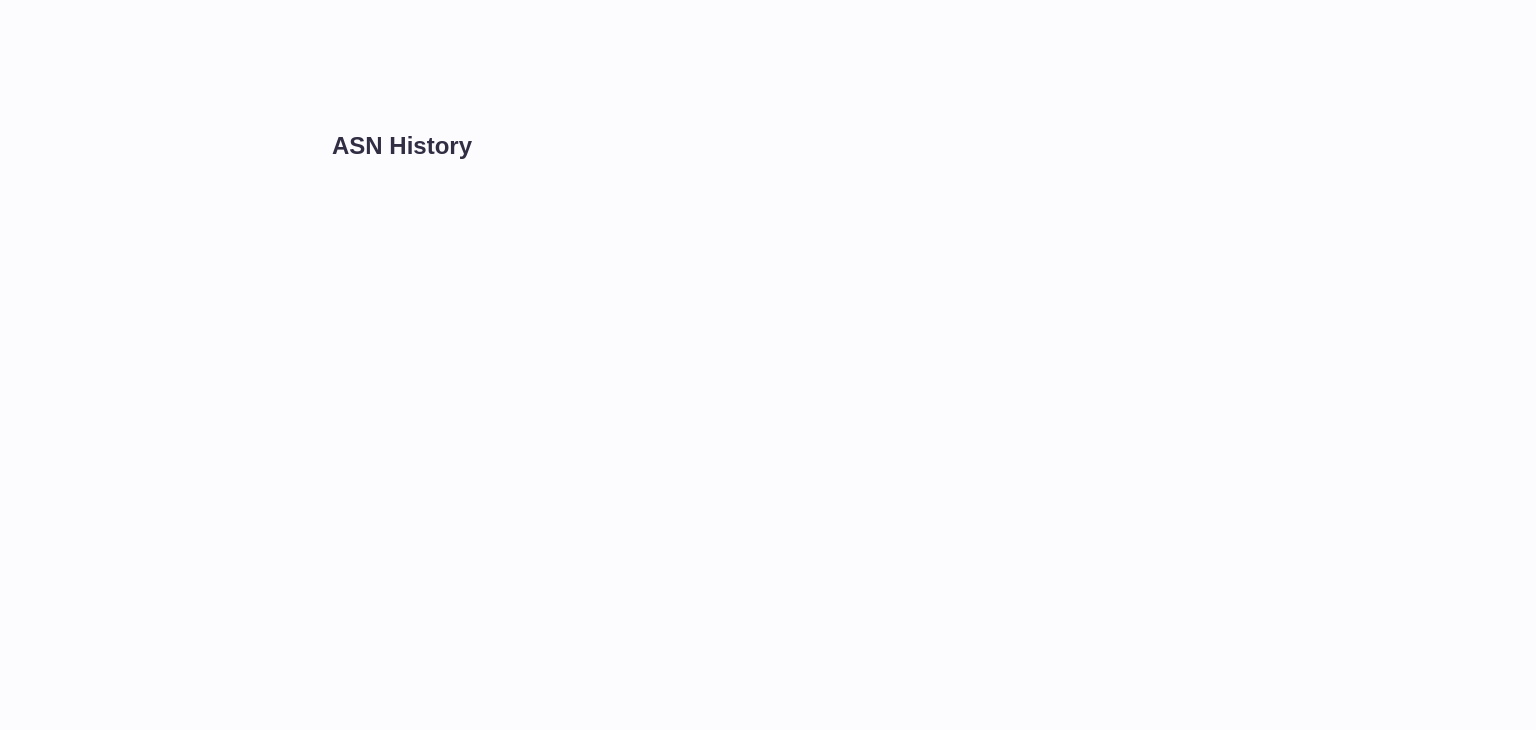 scroll, scrollTop: 0, scrollLeft: 0, axis: both 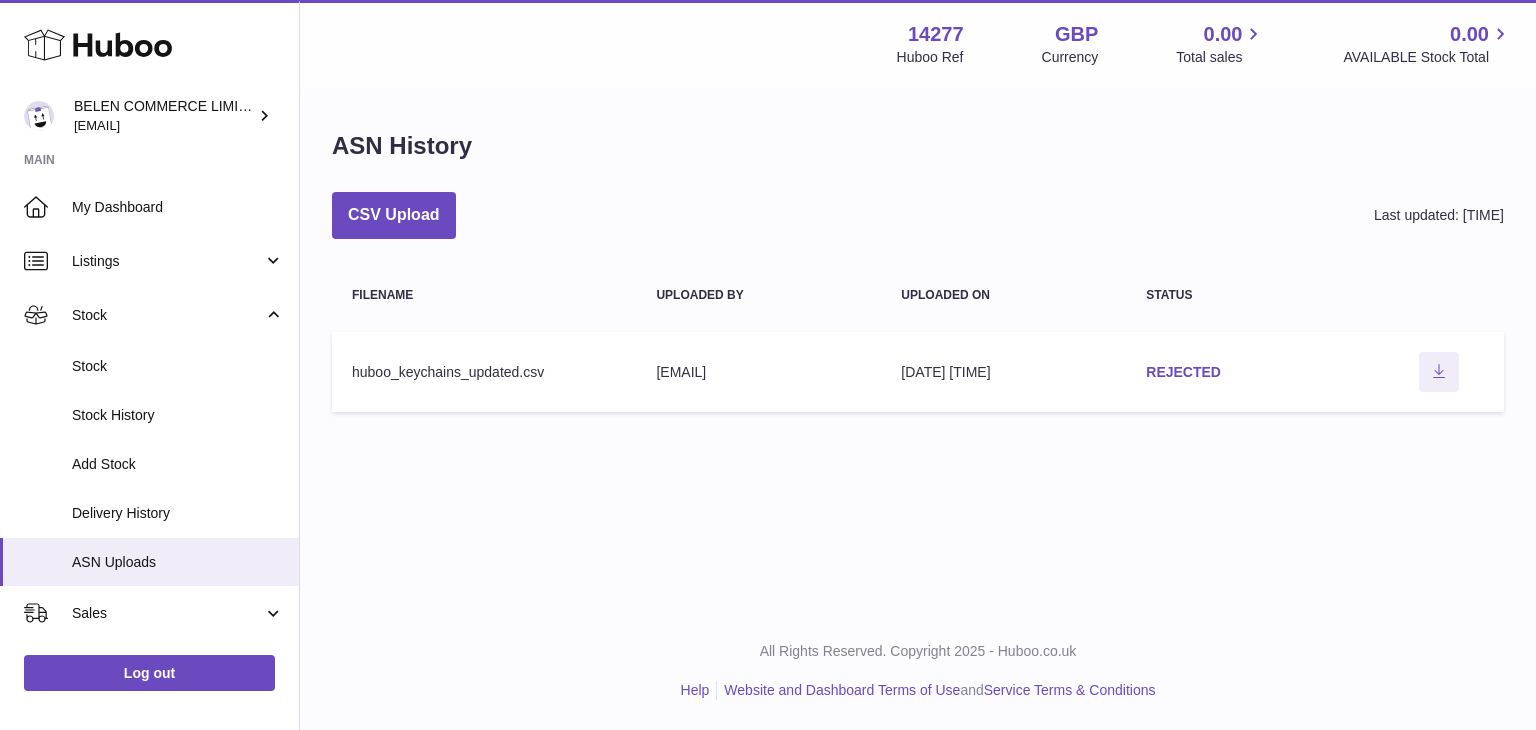 click on "REJECTED" at bounding box center [1183, 372] 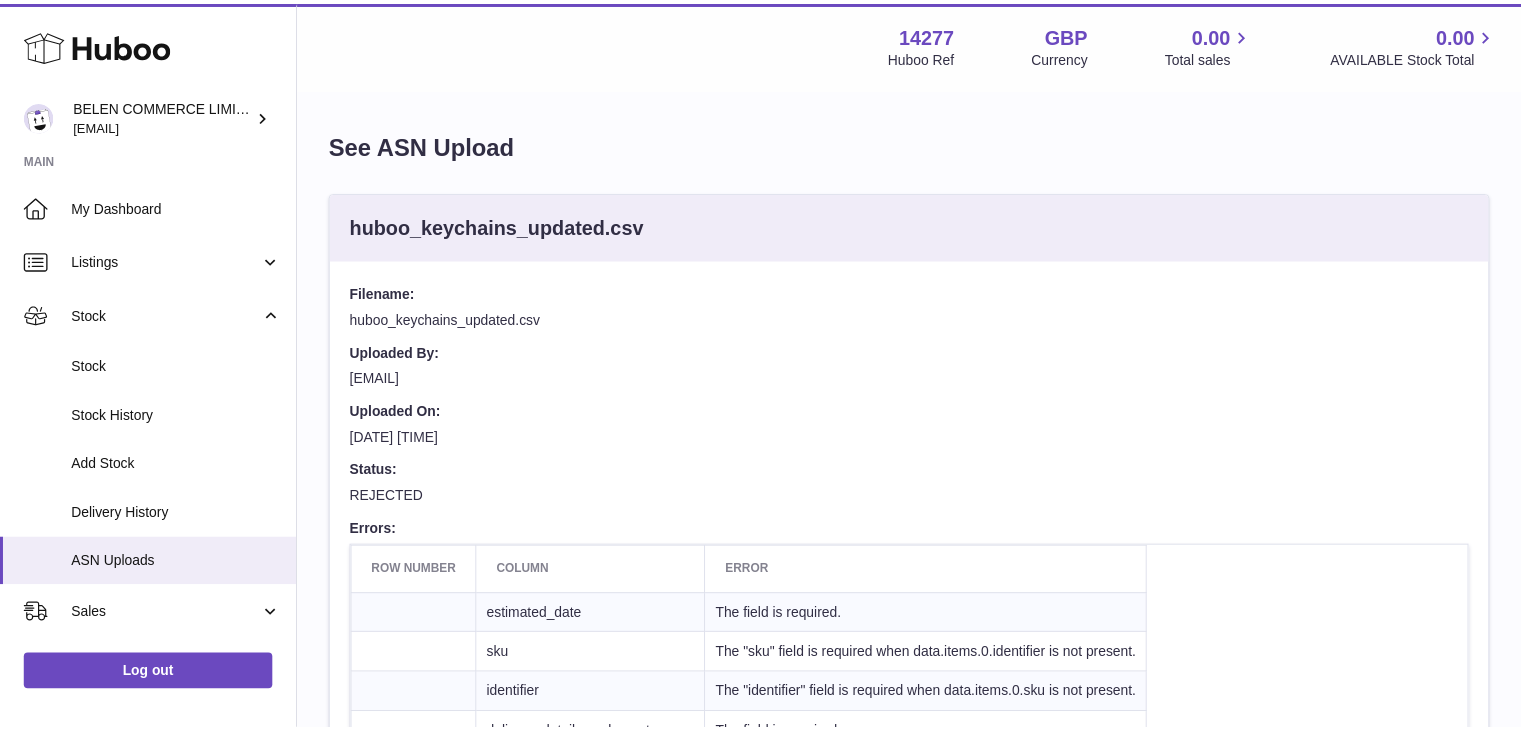 scroll, scrollTop: 0, scrollLeft: 0, axis: both 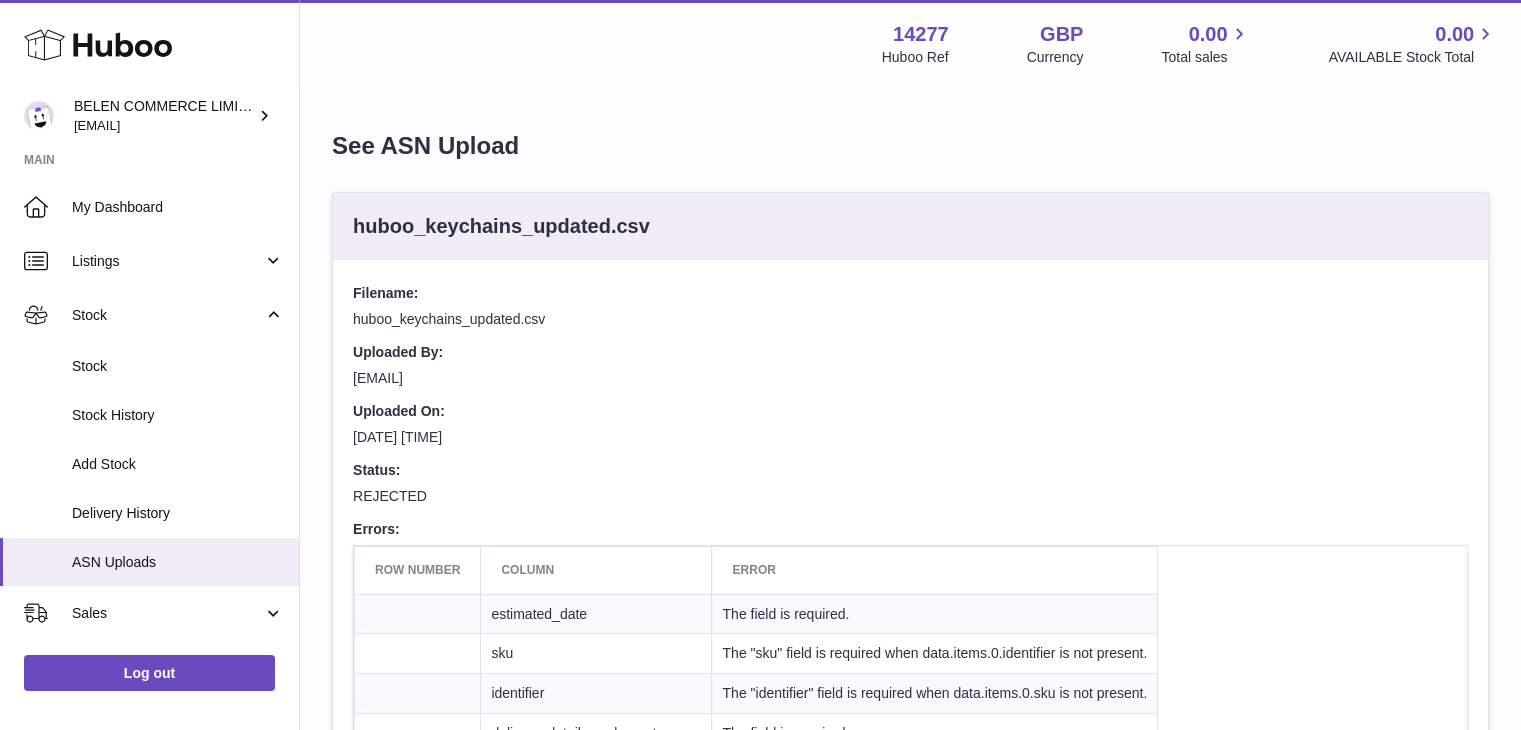 click on "Filename:
huboo_keychains_updated.csv
Uploaded By:
[EMAIL]
Uploaded On:
[DATE] [TIME]
Status:
REJECTED
Errors:   Row number   Column   Error     estimated_date   The field is required.   sku   The "sku" field is required when data.items.0.identifier is not present.   identifier   The "identifier" field is required when data.items.0.sku is not present.   delivery_details.package_type   The field is required.   site_id   The field is required.   delivery_details.package_quantity   The field is required. 2   identifier   The "identifier" field is required when data.items.1.sku is not present. 2   sku   The "sku" field is required when data.items.1.identifier is not present. 3   identifier   The "identifier" field is required when data.items.2.sku is not present. 3   sku   The "sku" field is required when data.items.2.identifier is not present." at bounding box center [910, 707] 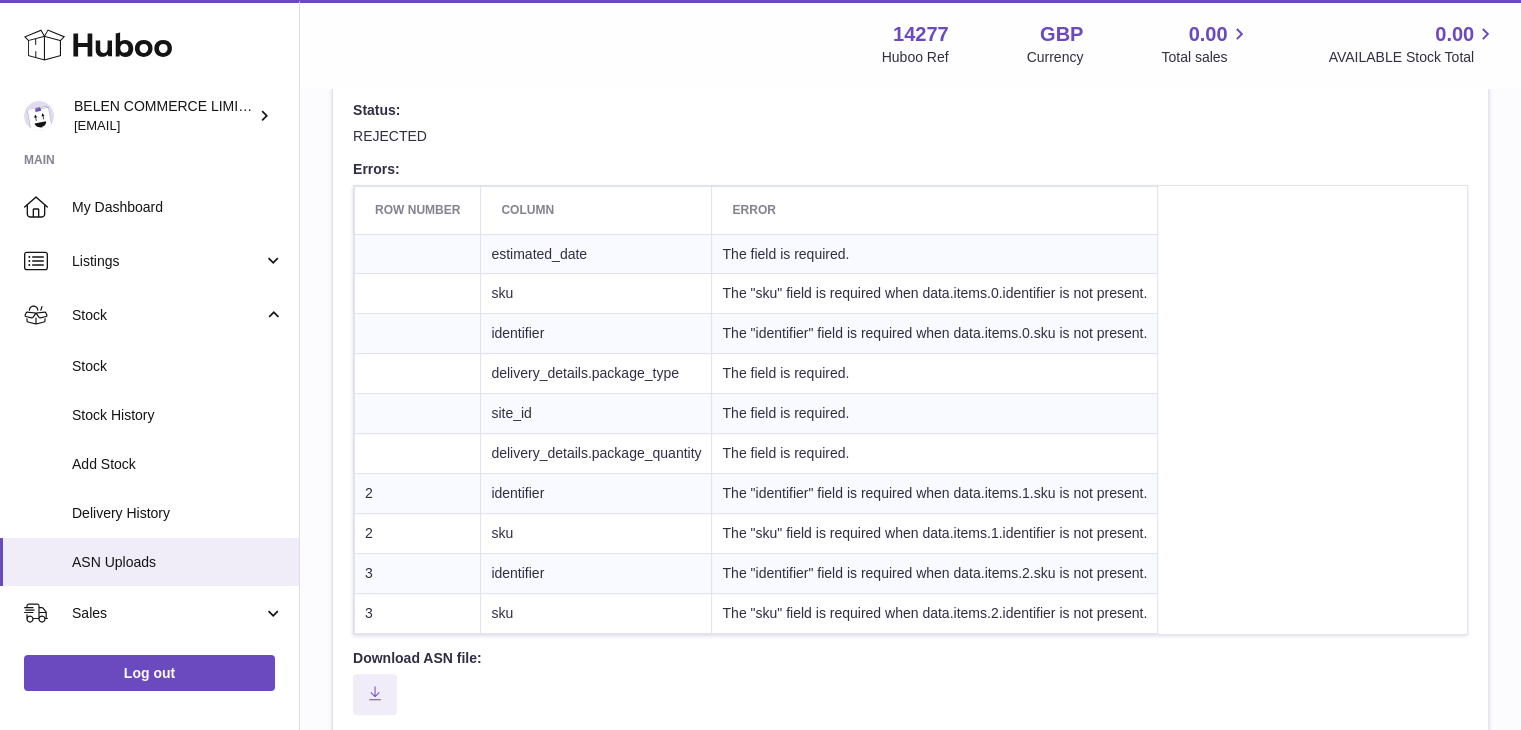 scroll, scrollTop: 400, scrollLeft: 0, axis: vertical 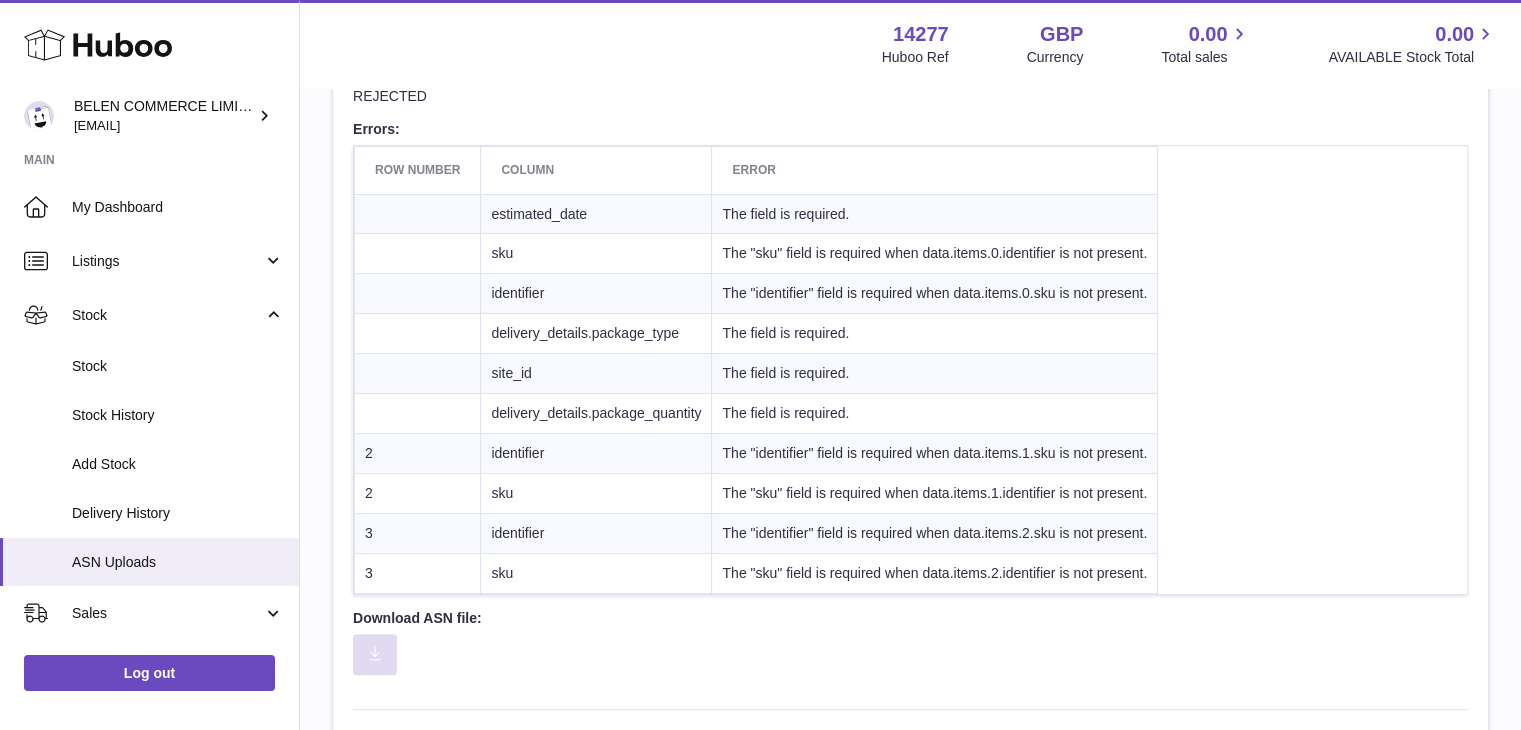 click 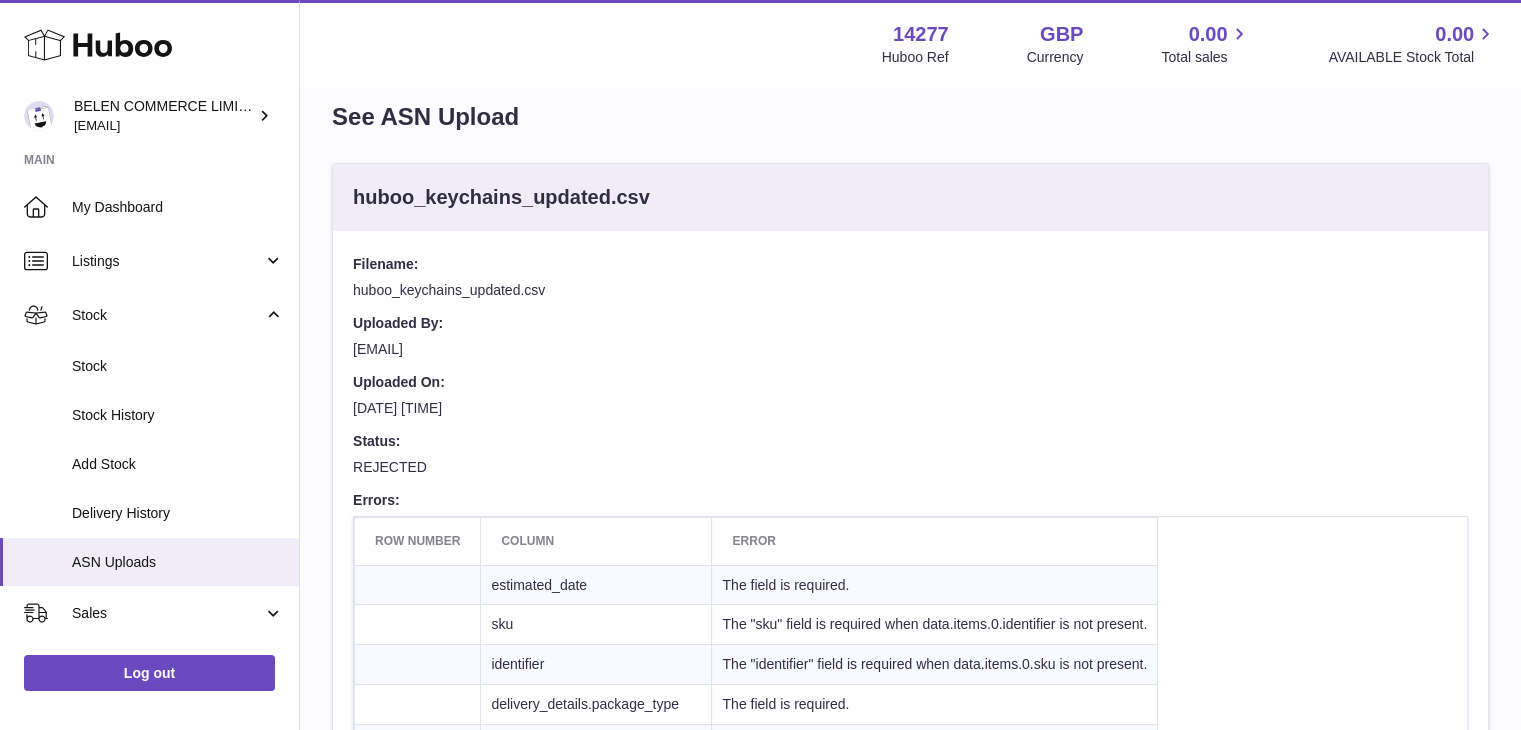 scroll, scrollTop: 0, scrollLeft: 0, axis: both 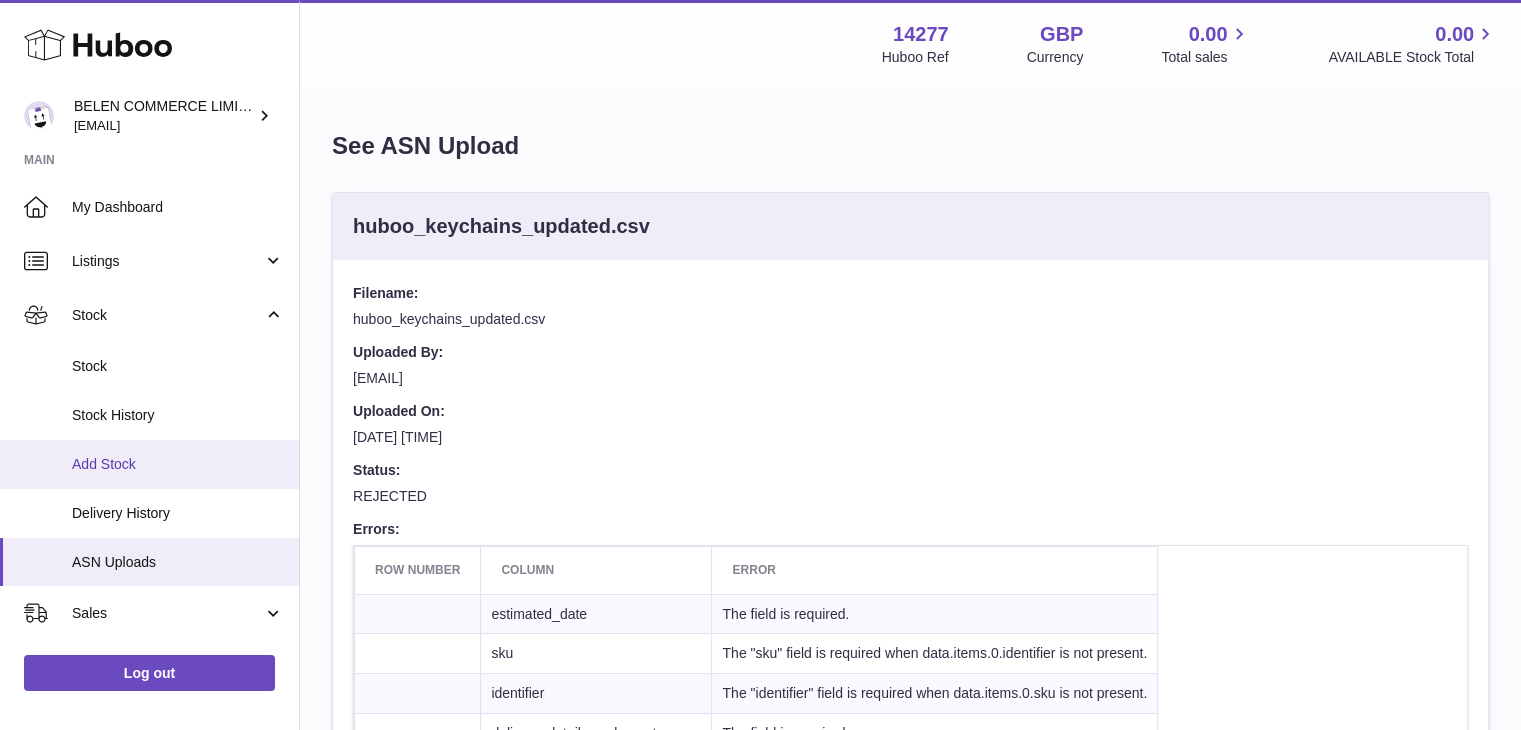 click on "Add Stock" at bounding box center [149, 464] 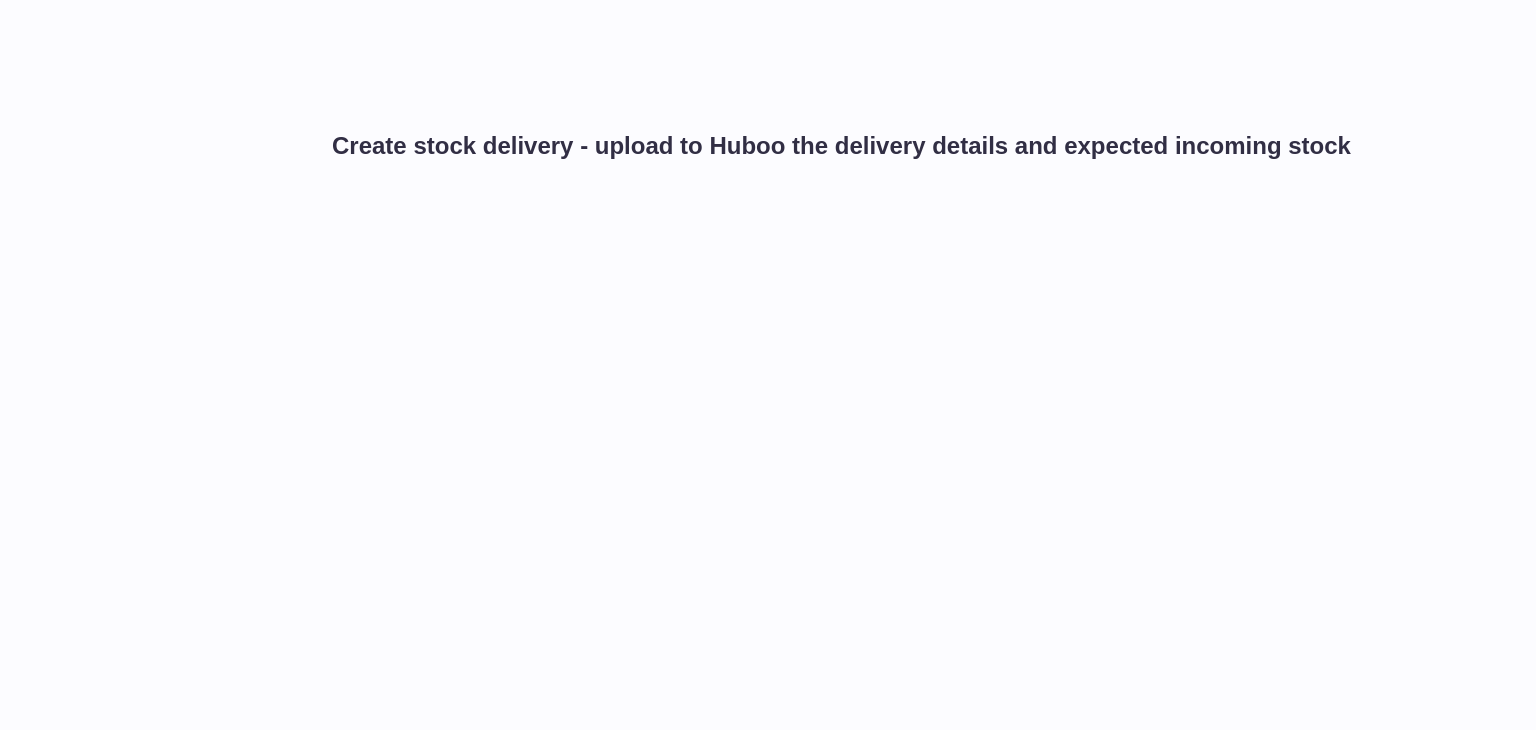 scroll, scrollTop: 0, scrollLeft: 0, axis: both 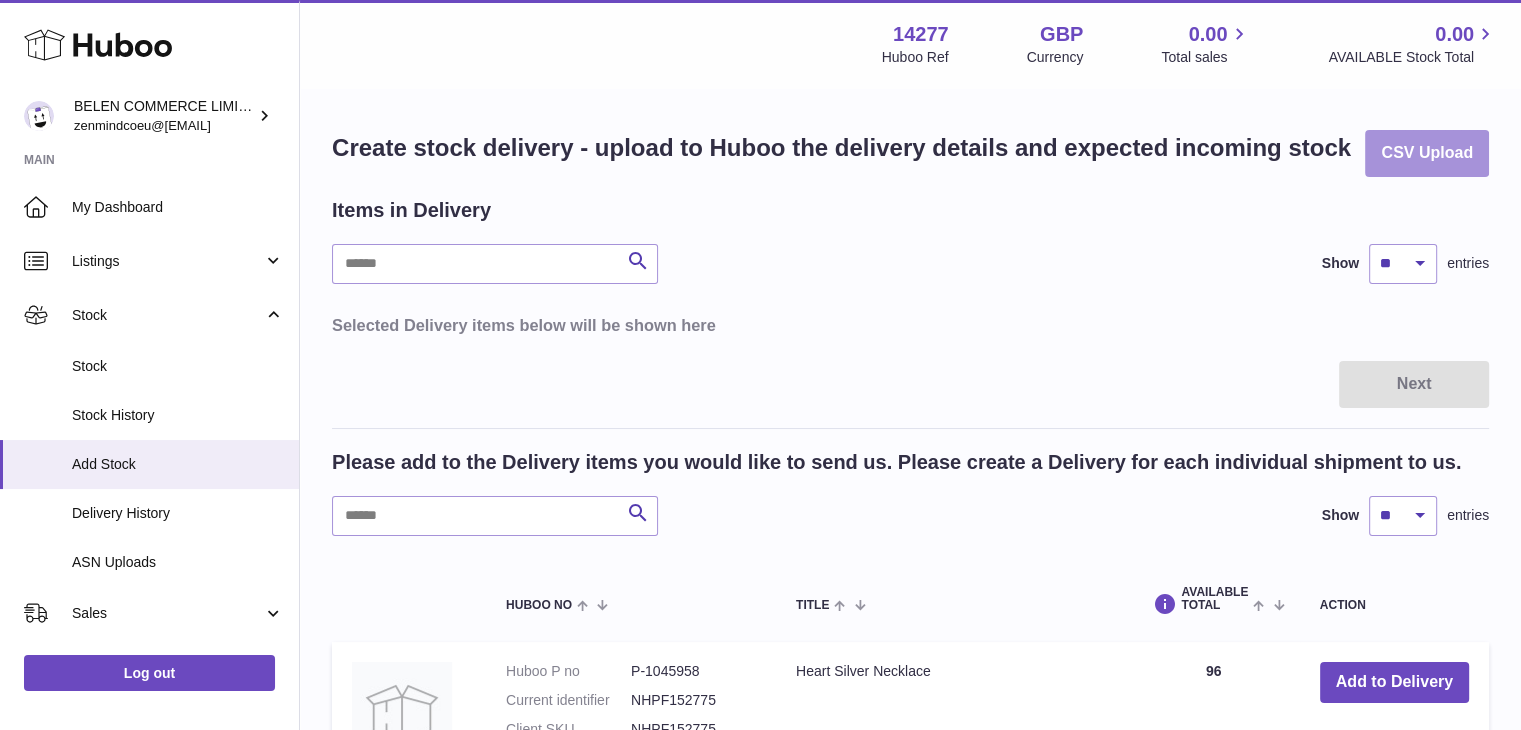 click on "CSV Upload" at bounding box center (1427, 153) 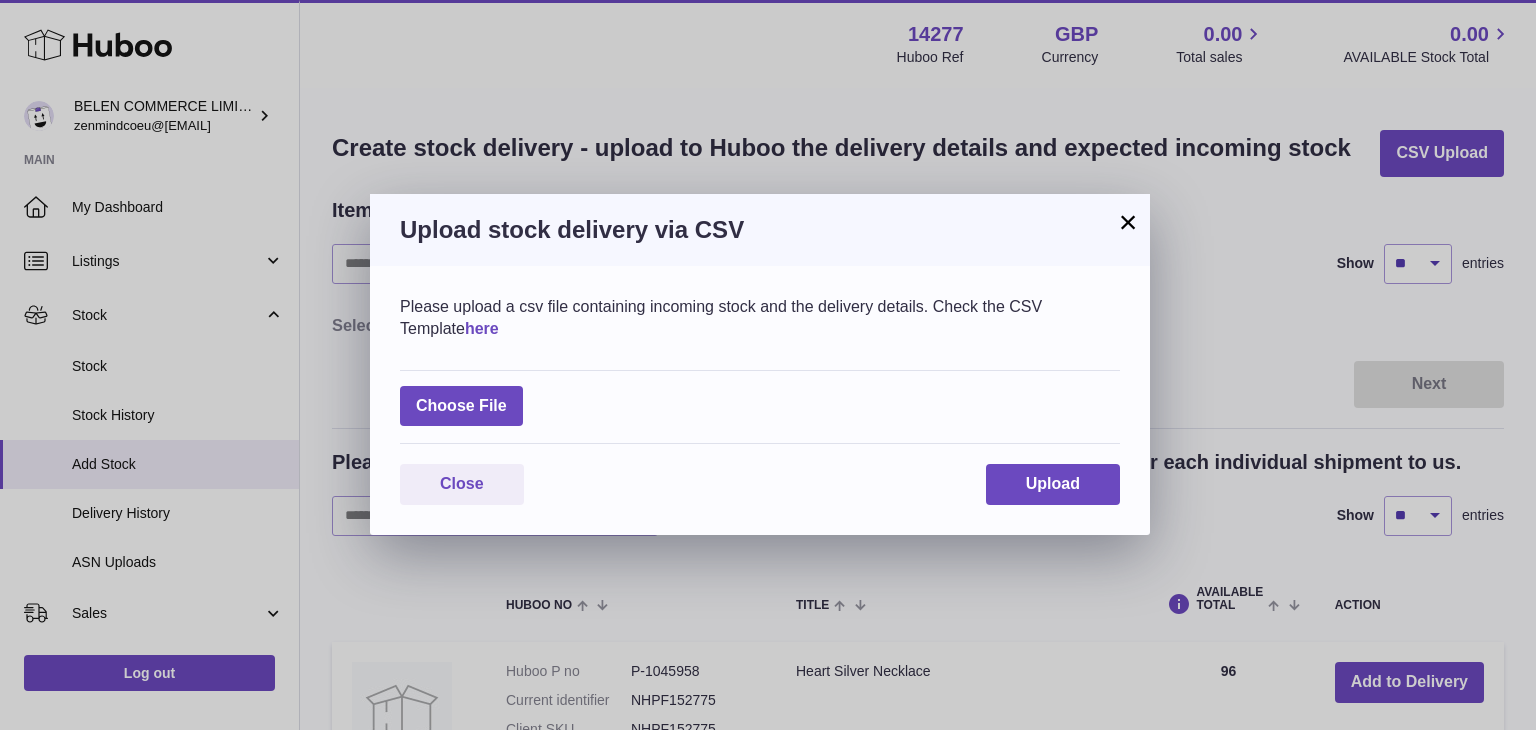 click on "here" at bounding box center [482, 328] 